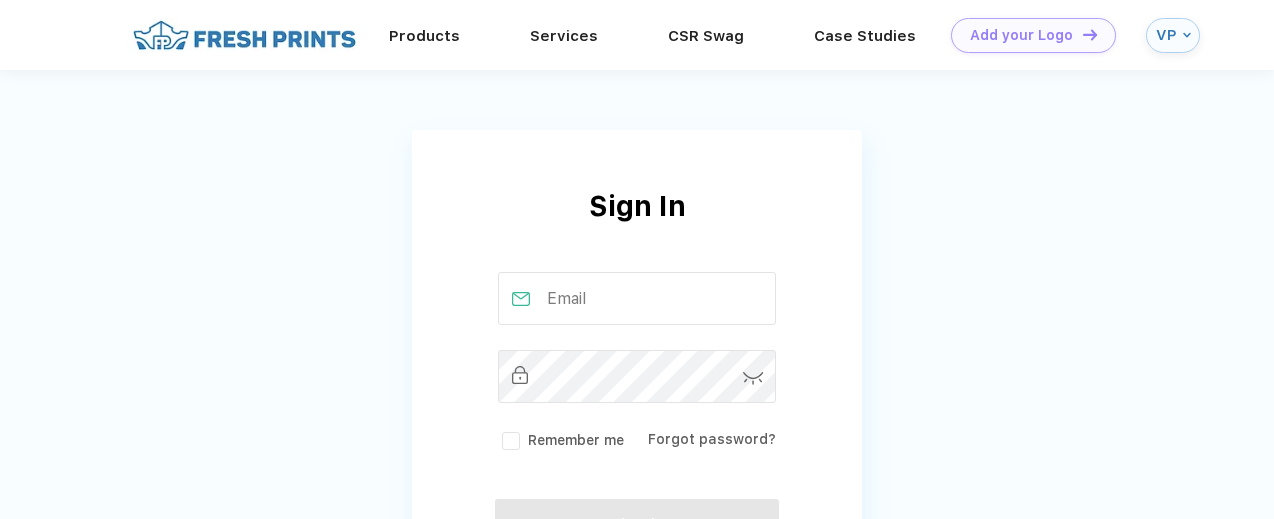 scroll, scrollTop: 0, scrollLeft: 0, axis: both 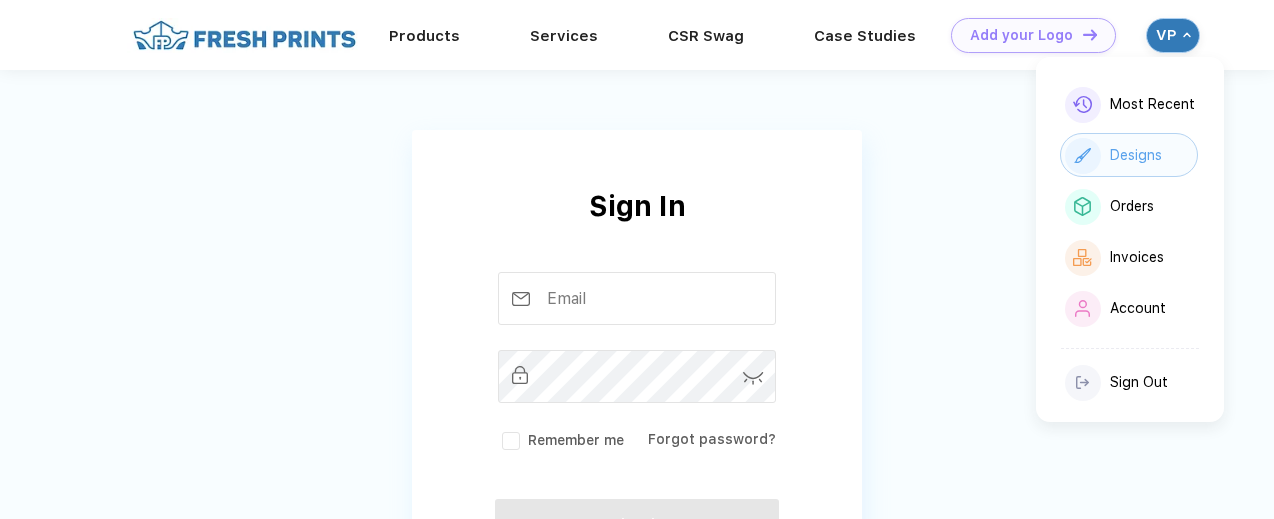 click on "Designs" at bounding box center (1136, 155) 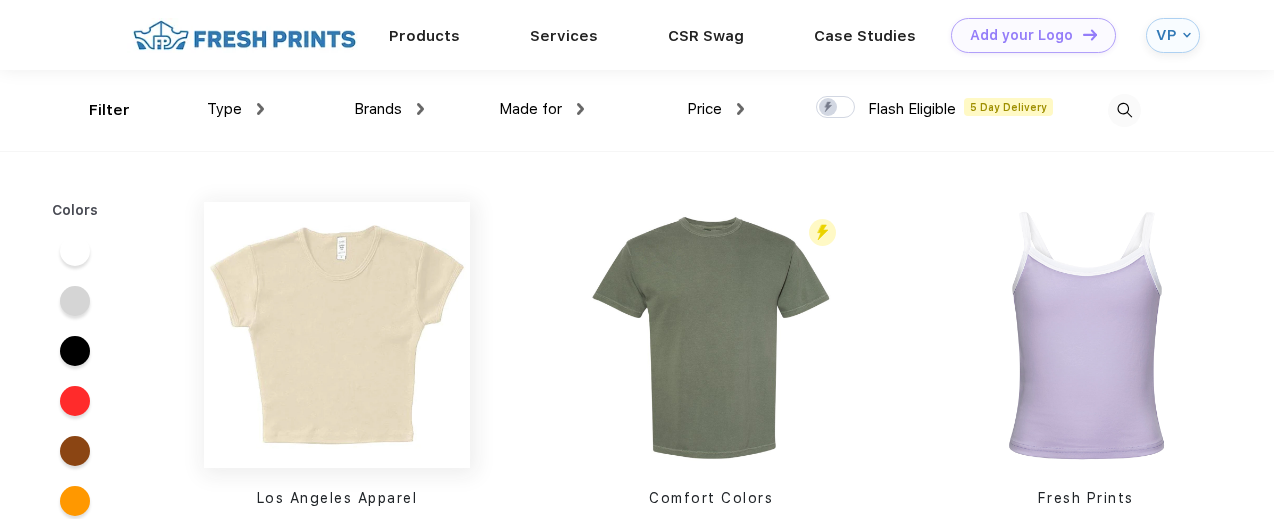 scroll, scrollTop: 0, scrollLeft: 0, axis: both 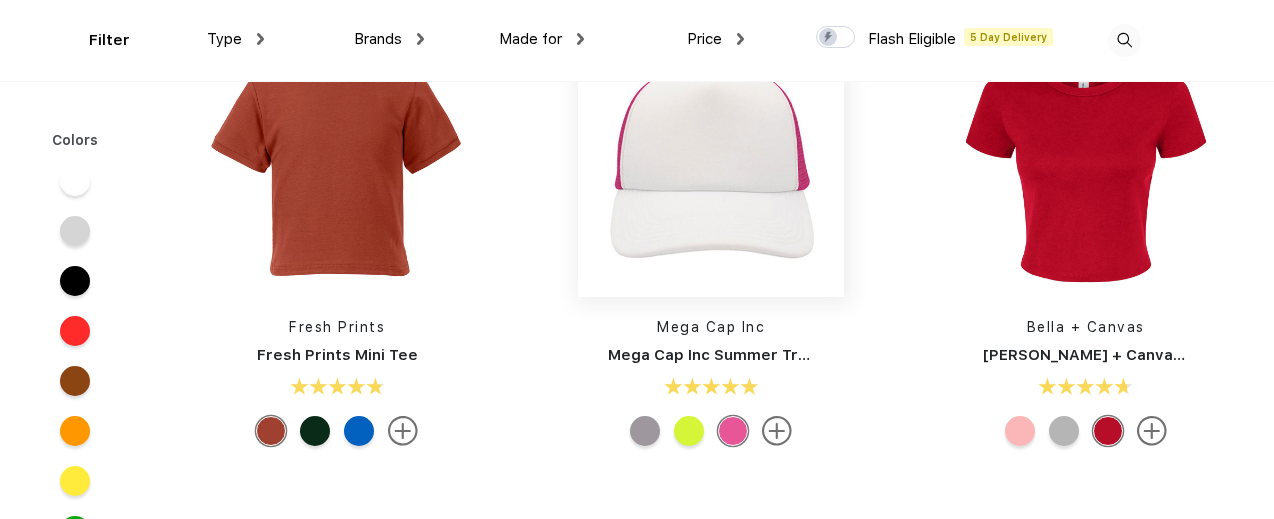 click at bounding box center [711, 164] 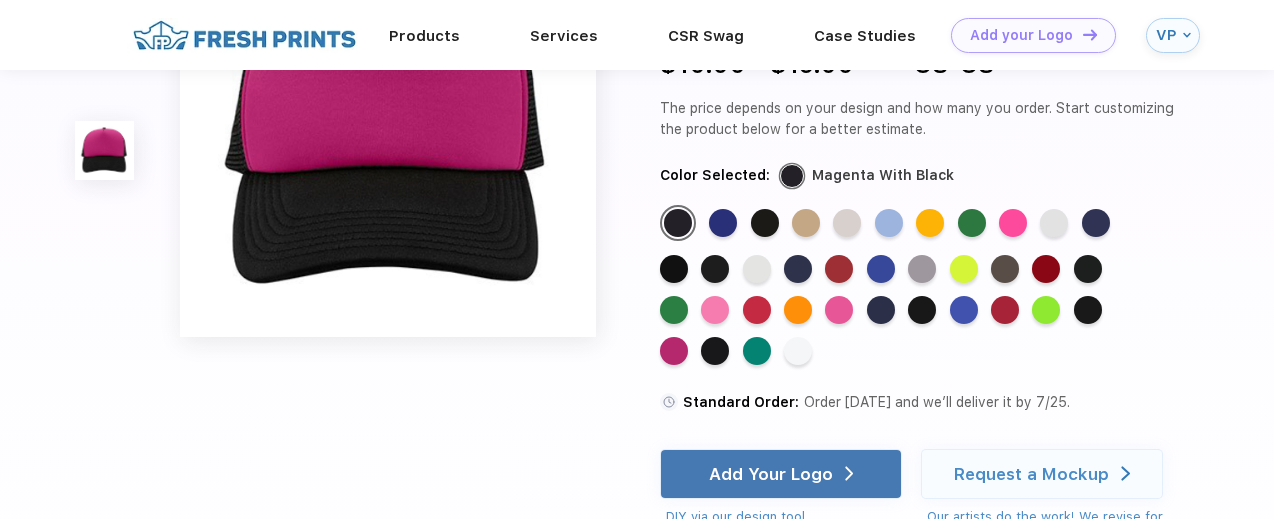 scroll, scrollTop: 100, scrollLeft: 0, axis: vertical 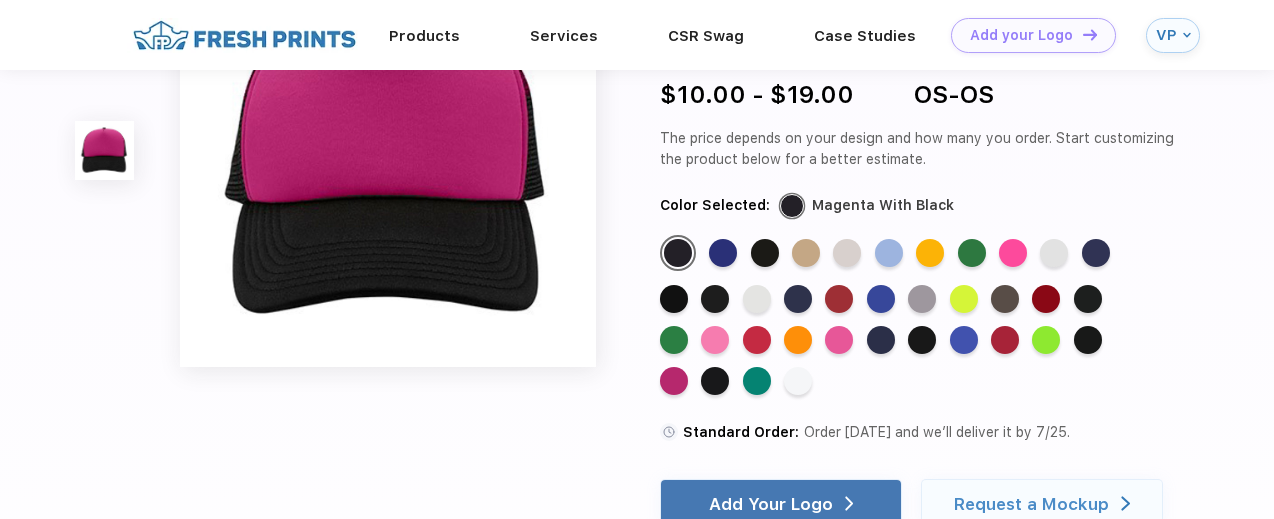 drag, startPoint x: 736, startPoint y: 253, endPoint x: 751, endPoint y: 257, distance: 15.524175 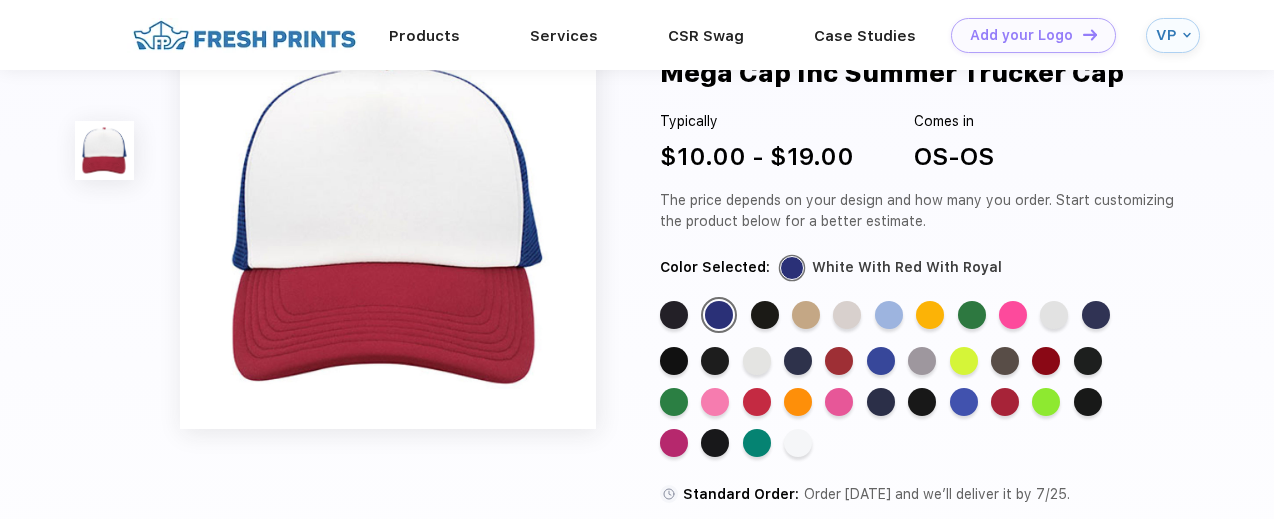 scroll, scrollTop: 0, scrollLeft: 0, axis: both 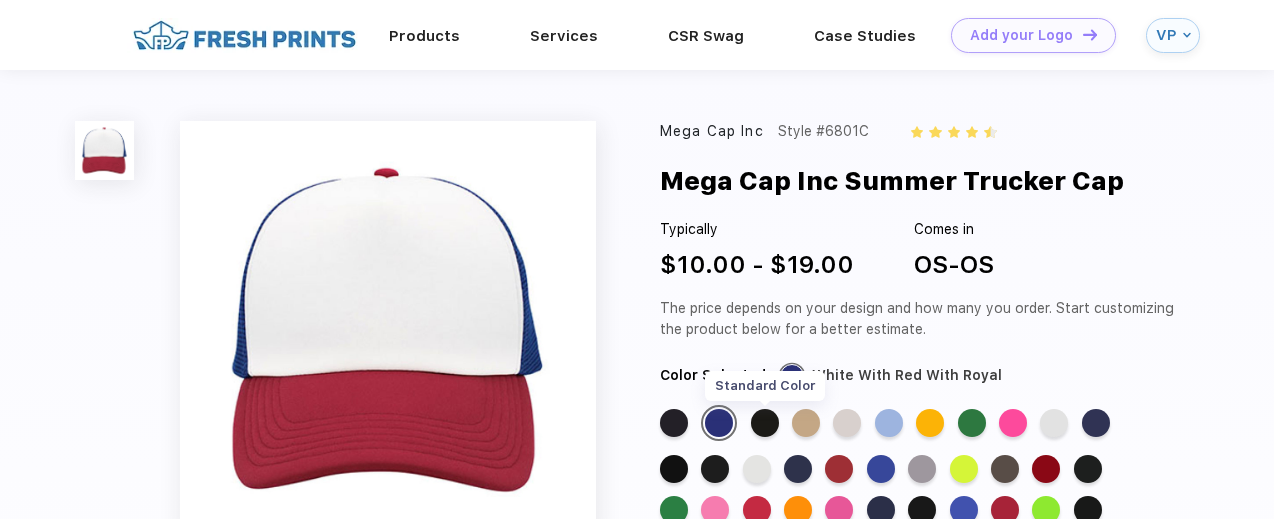 click on "Standard Color" at bounding box center [765, 423] 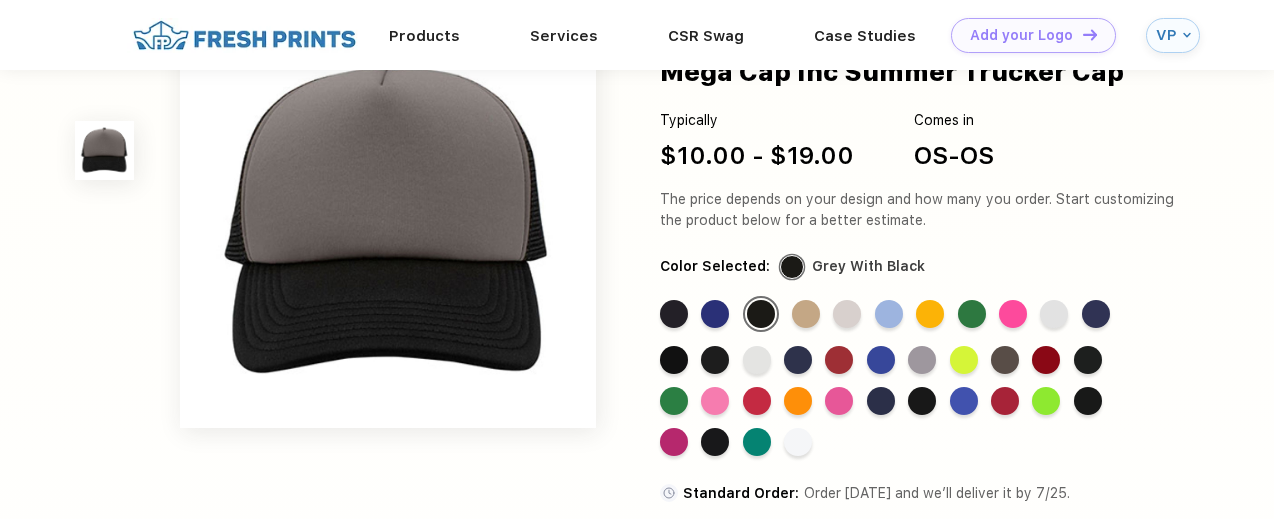 scroll, scrollTop: 100, scrollLeft: 0, axis: vertical 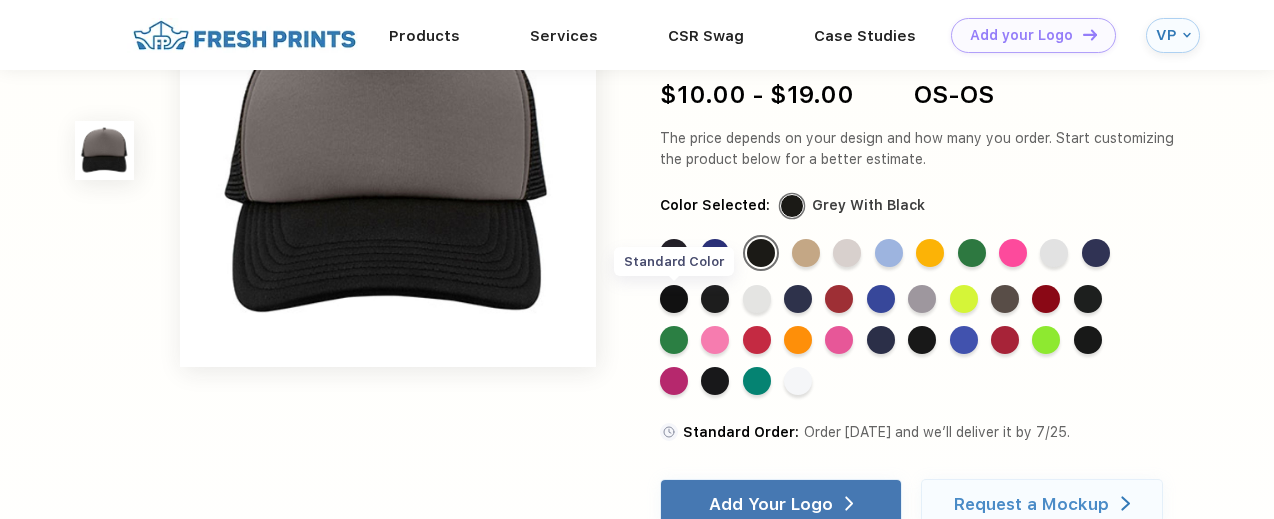 click on "Standard Color" at bounding box center [674, 299] 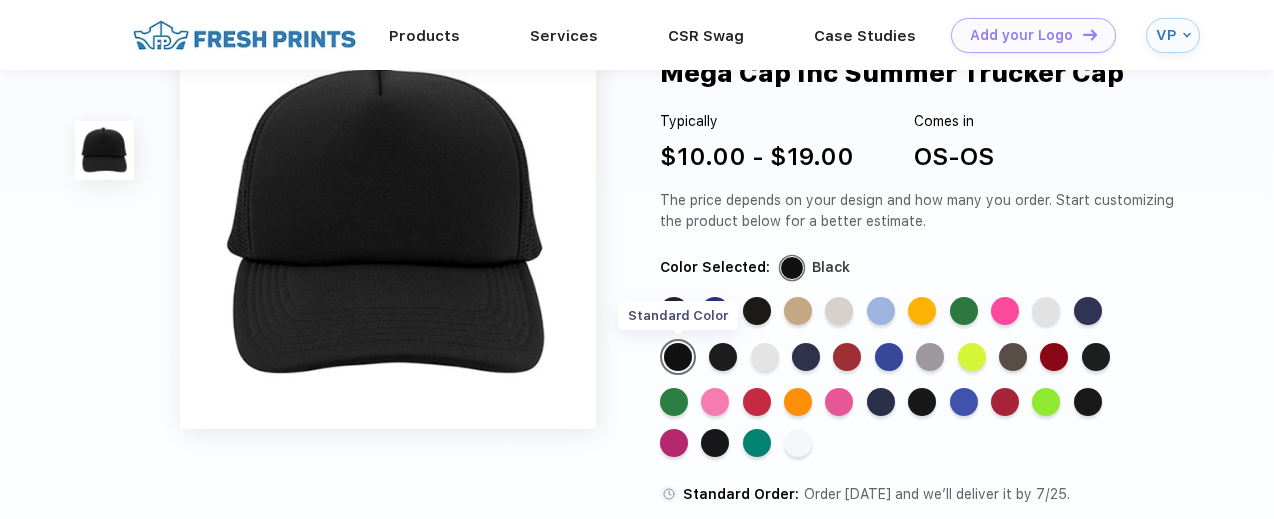 scroll, scrollTop: 0, scrollLeft: 0, axis: both 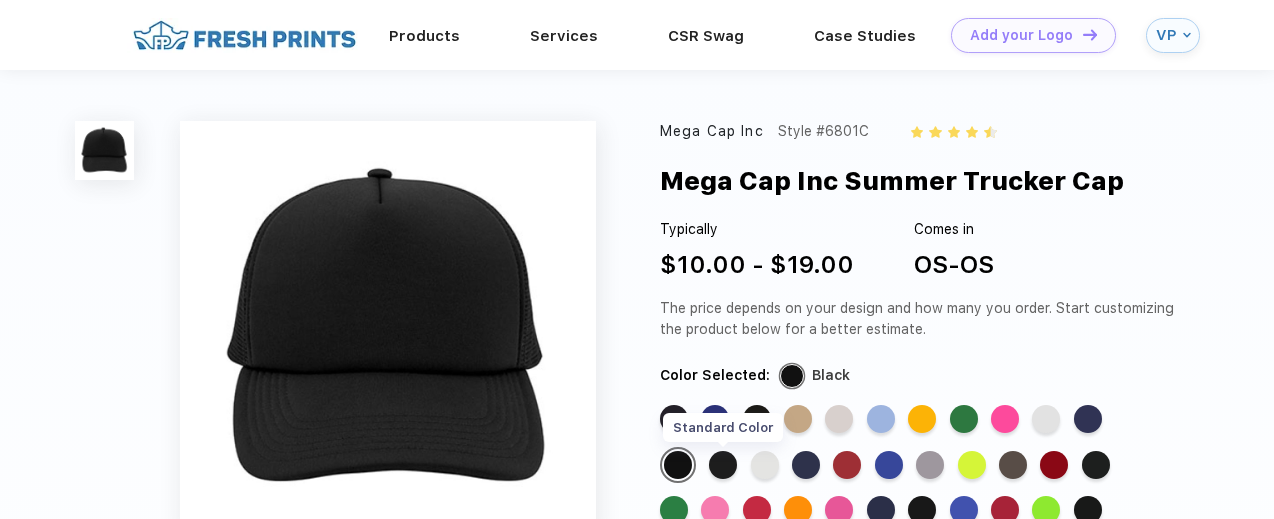 click on "Standard Color" at bounding box center [723, 465] 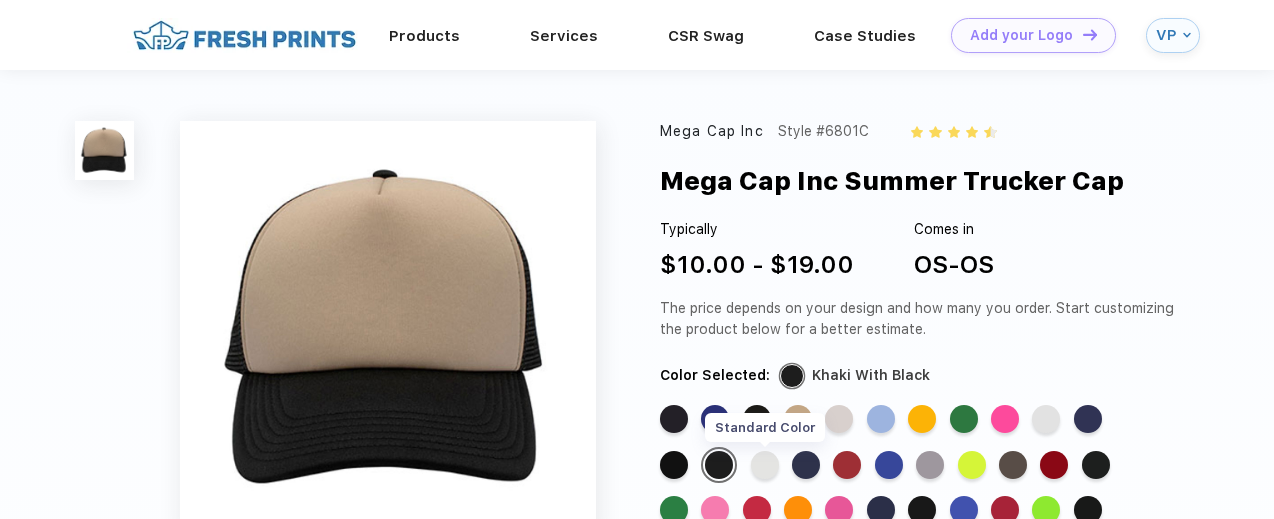 click on "Standard Color" at bounding box center (765, 465) 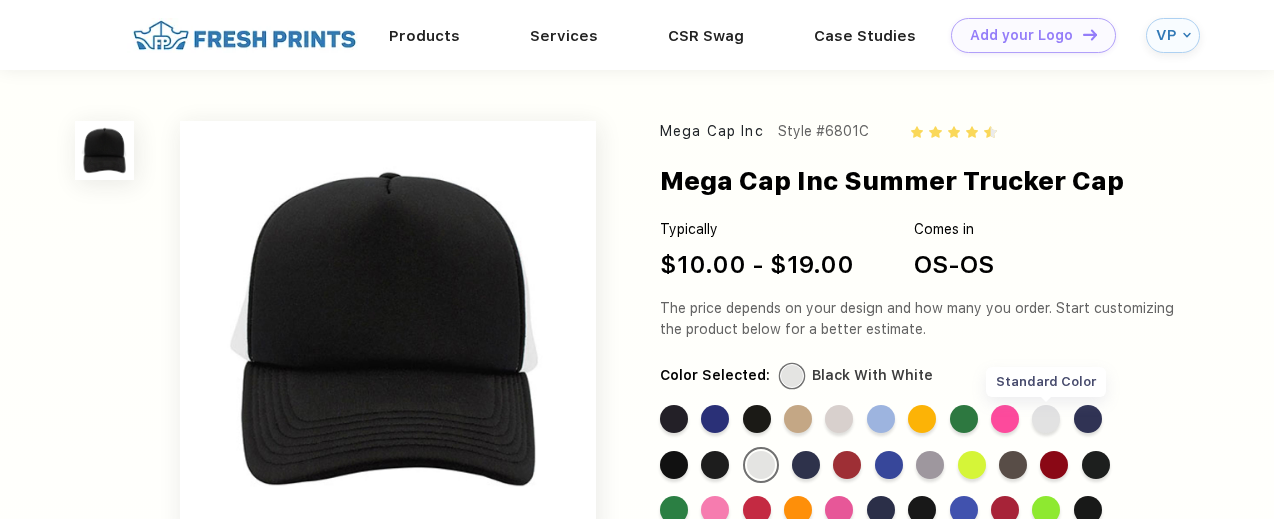 click on "Standard Color" at bounding box center (1046, 419) 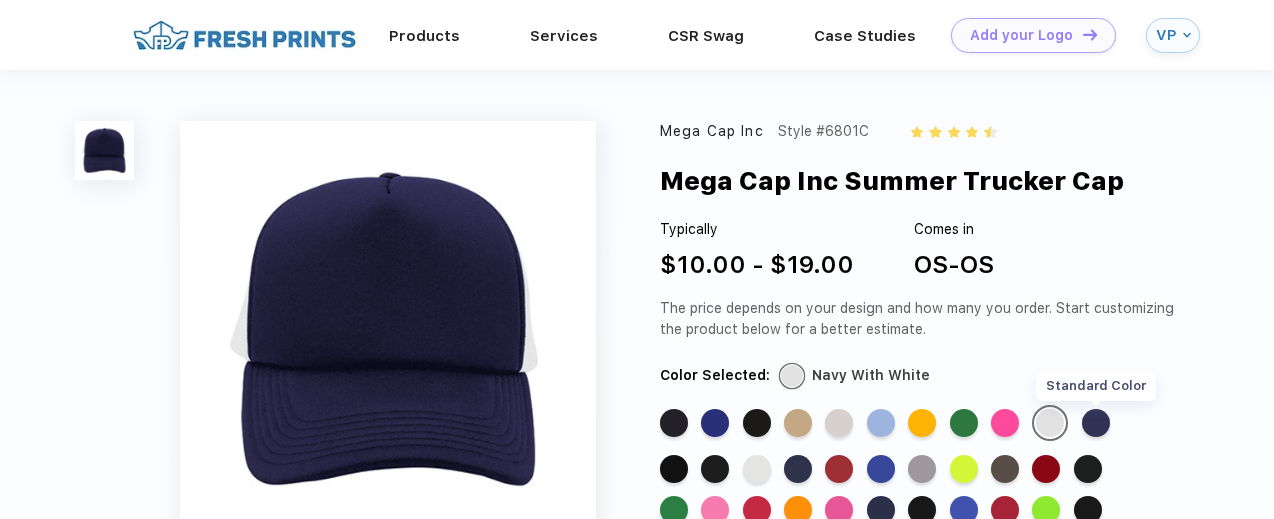 click on "Standard Color" at bounding box center [1096, 423] 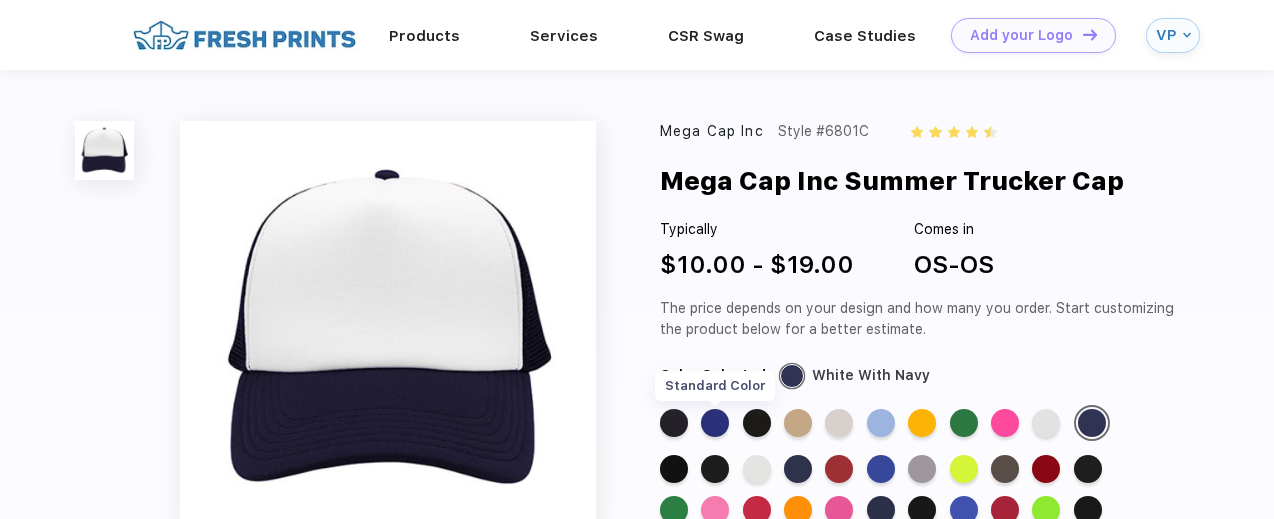 click on "Standard Color" at bounding box center [715, 423] 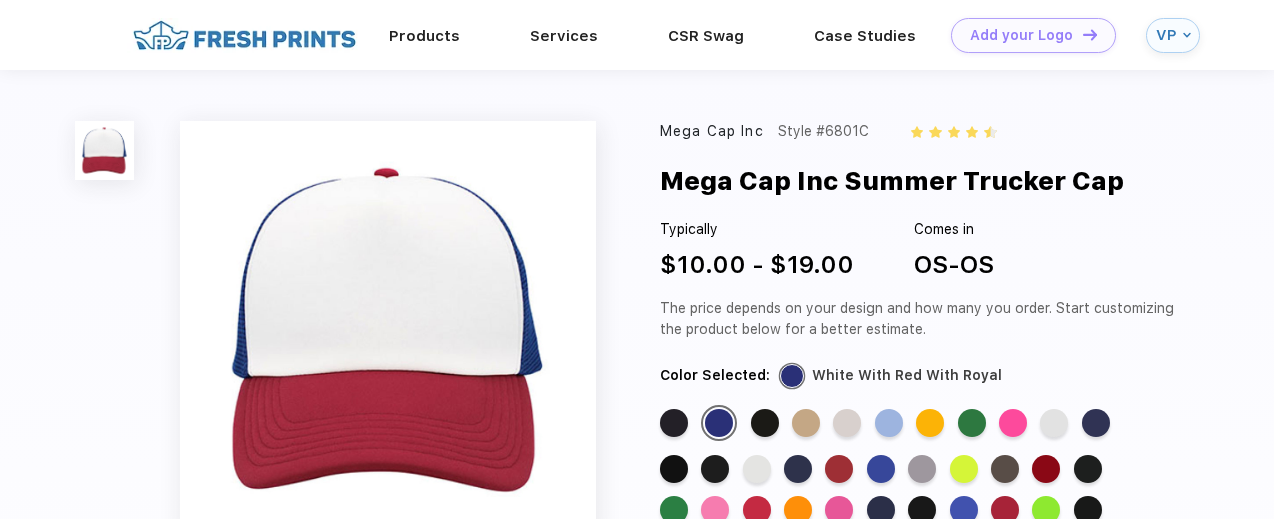 click on "Standard Color Standard Color Standard Color Standard Color Standard Color Standard Color Standard Color Standard Color Standard Color Standard Color Standard Color Standard Color Standard Color Standard Color Standard Color Standard Color Standard Color Standard Color Standard Color Standard Color Standard Color Standard Color Standard Color Standard Color Standard Color Standard Color Standard Color Standard Color Standard Color Standard Color Standard Color Standard Color Standard Color Standard Color Standard Color Standard Color Standard Color" at bounding box center [907, 492] 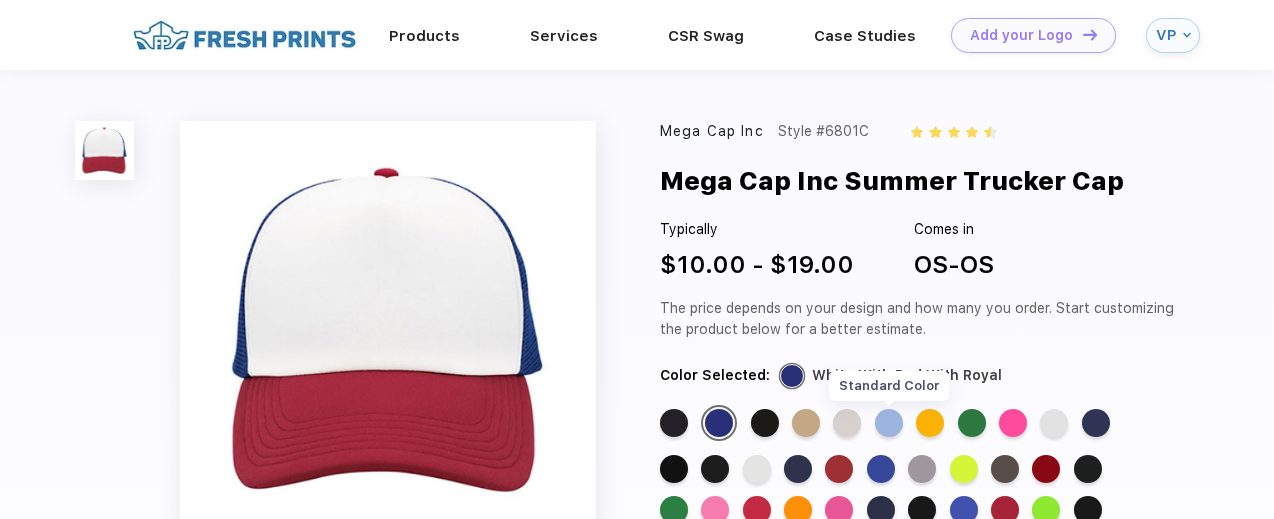 click on "Standard Color" at bounding box center (889, 423) 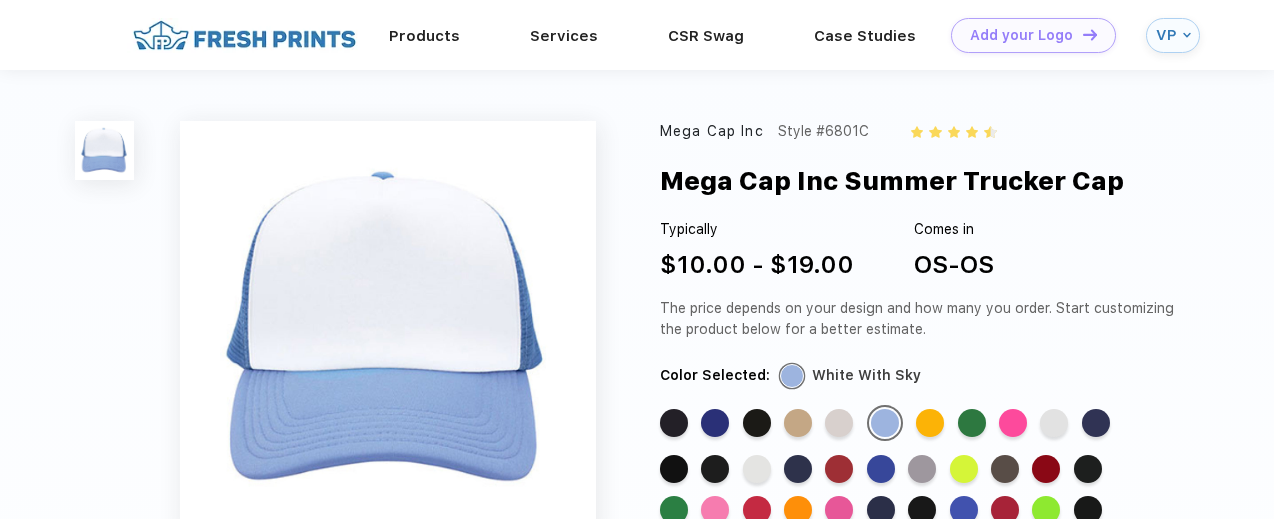 click on "Standard Color" at bounding box center [1096, 423] 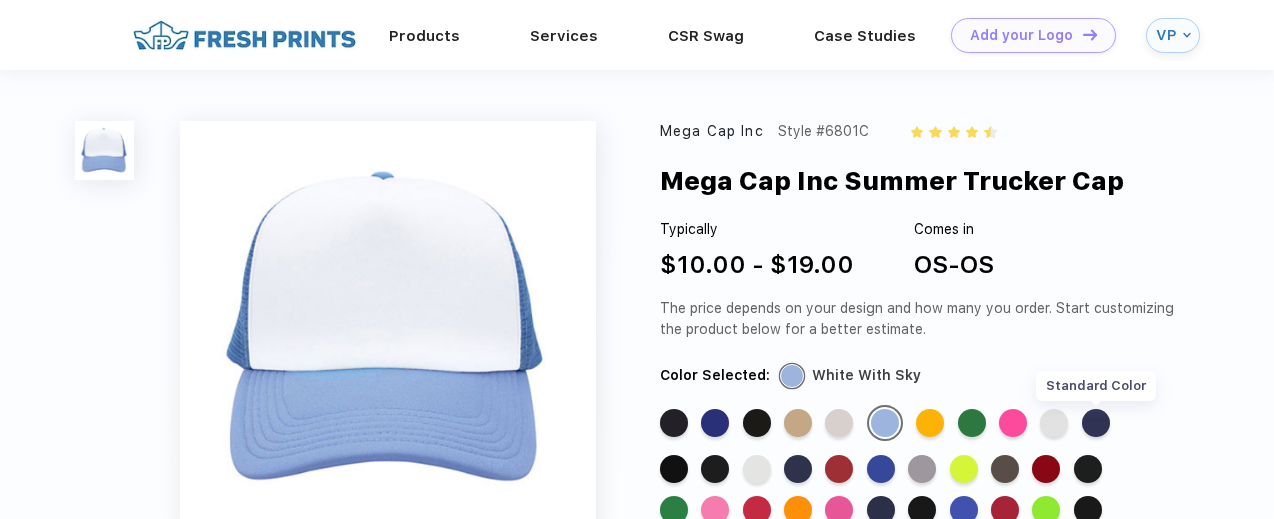 click on "Standard Color" at bounding box center [1096, 423] 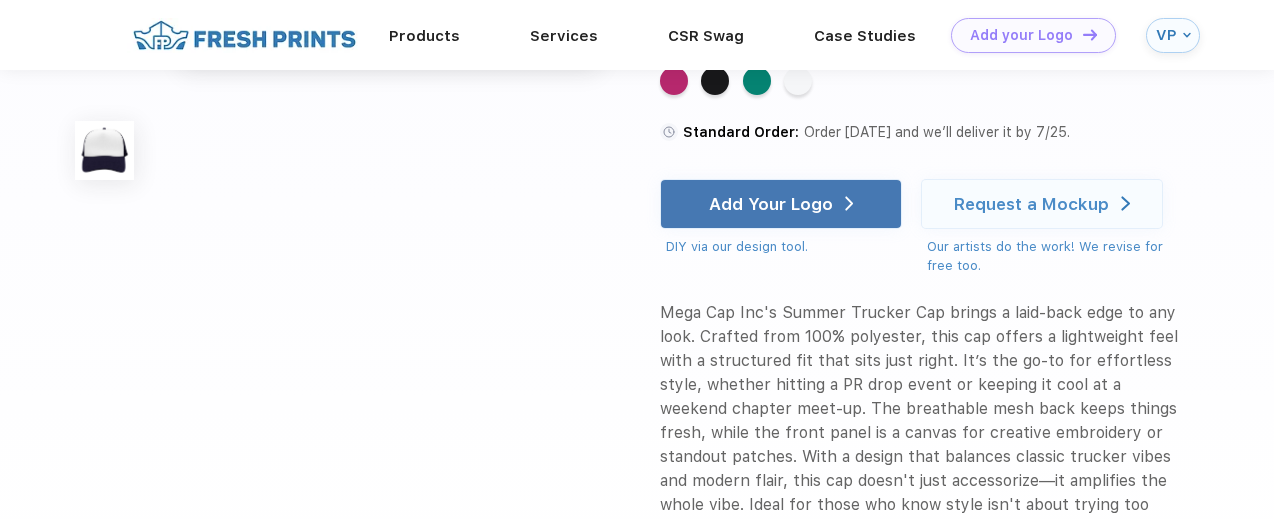 scroll, scrollTop: 300, scrollLeft: 0, axis: vertical 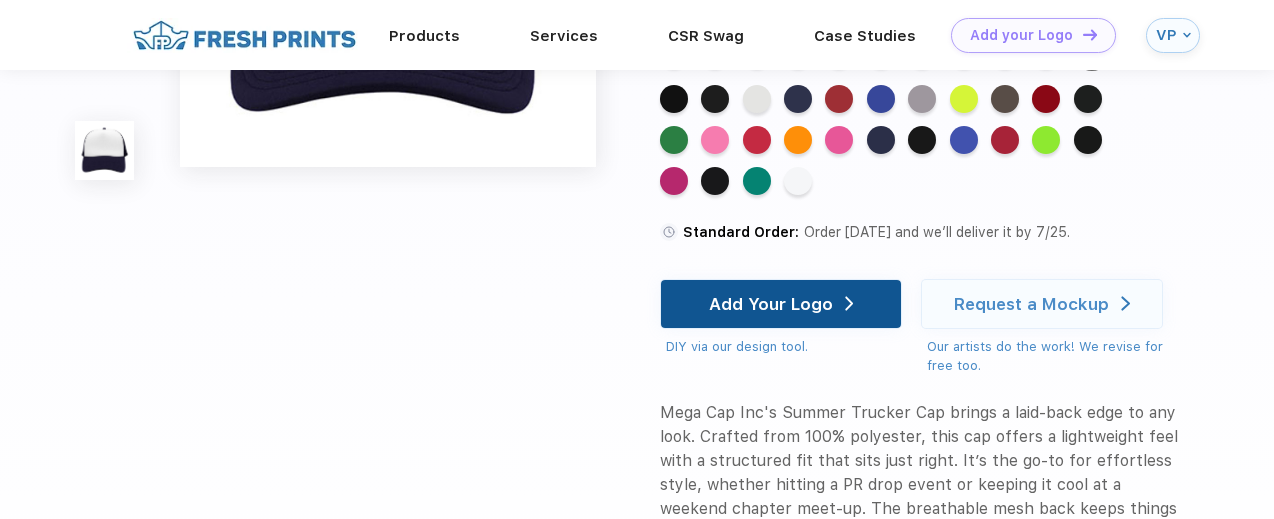 click on "Add Your Logo" at bounding box center [771, 304] 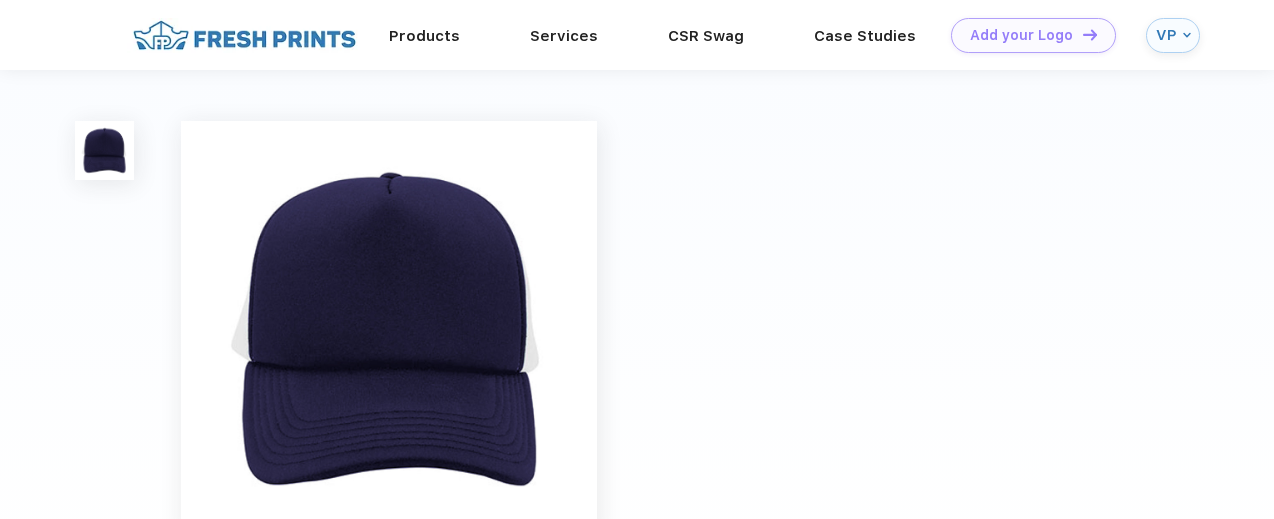 scroll, scrollTop: 0, scrollLeft: 0, axis: both 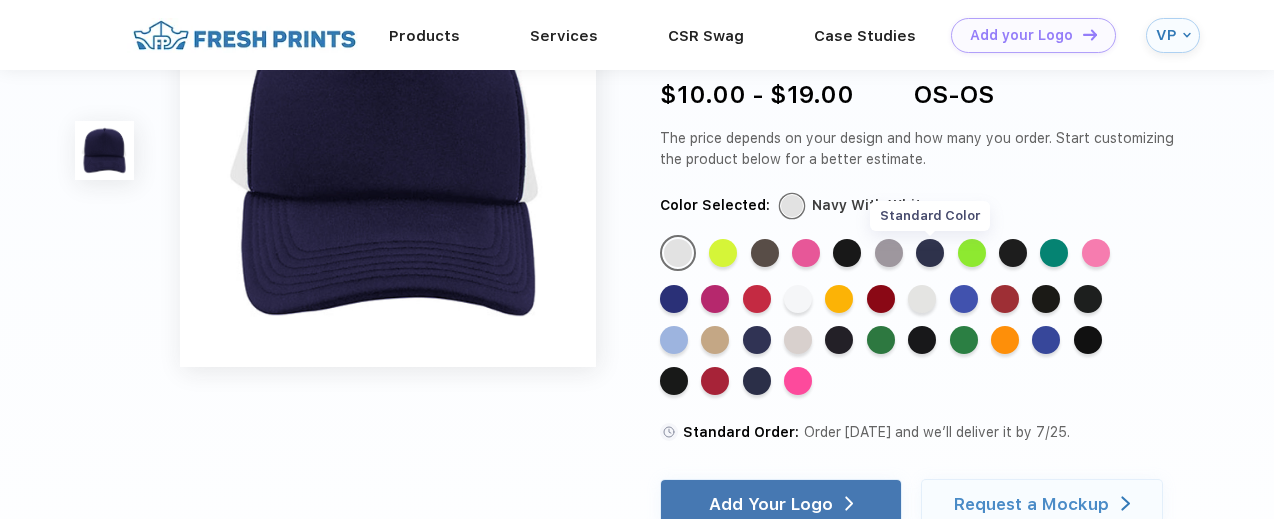 click on "Standard Color" at bounding box center (930, 253) 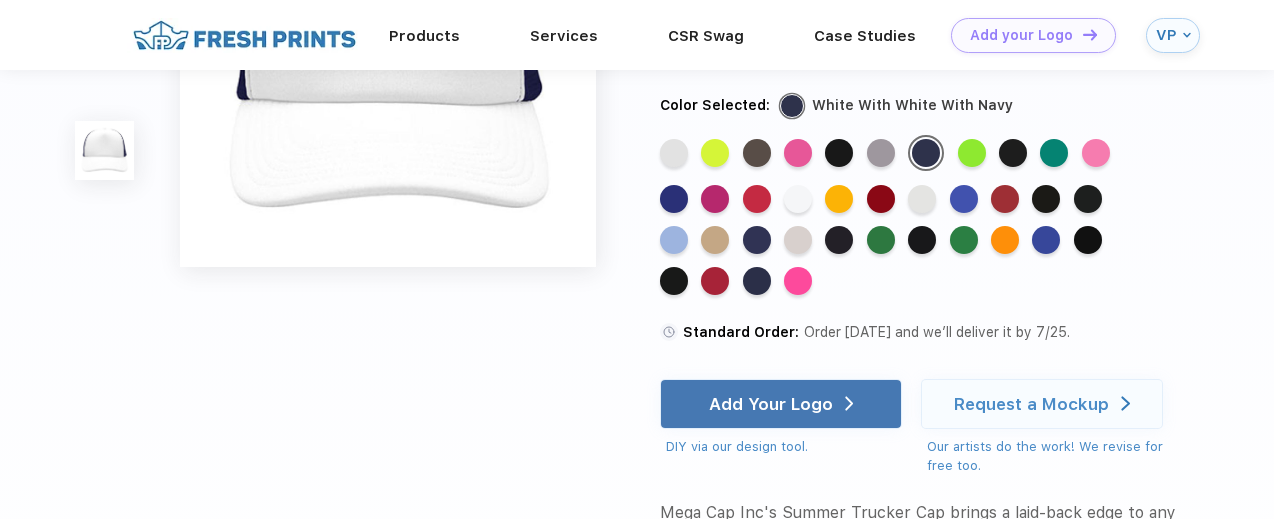 scroll, scrollTop: 100, scrollLeft: 0, axis: vertical 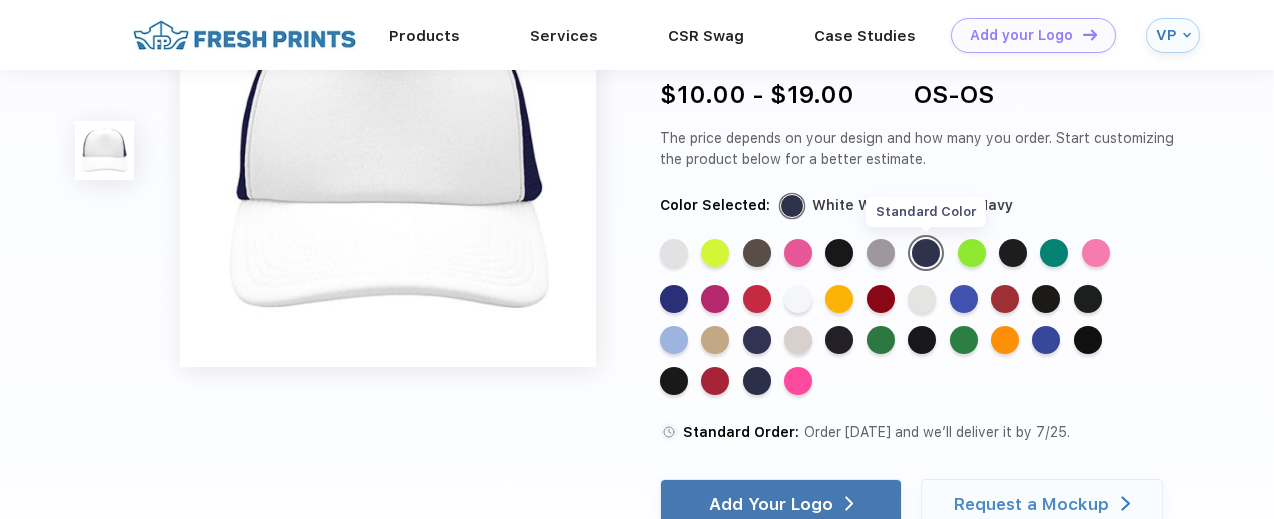 click on "Standard Color" at bounding box center [926, 253] 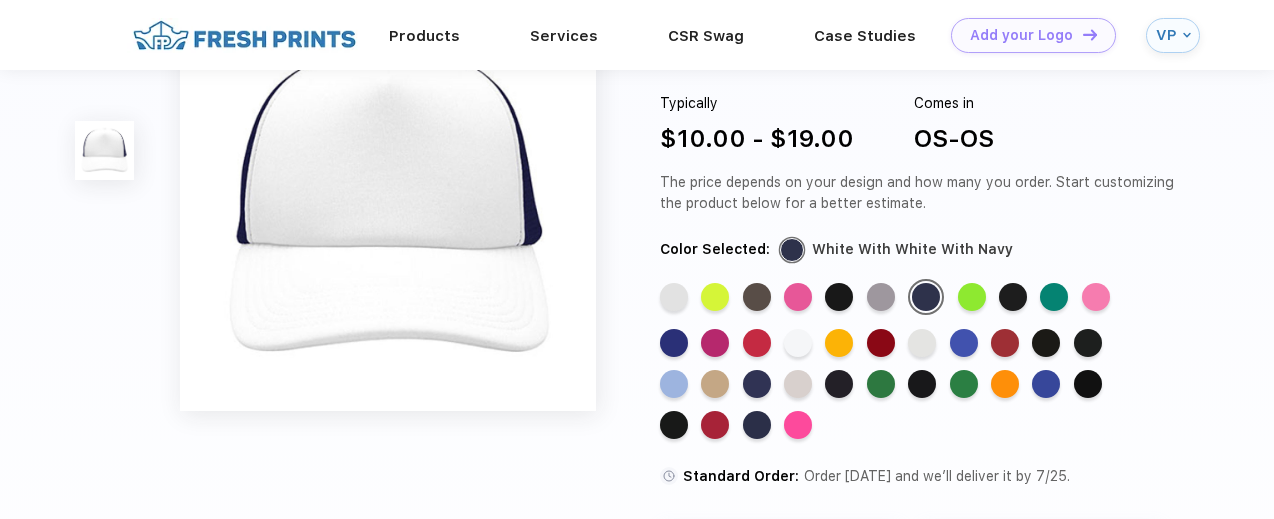 scroll, scrollTop: 100, scrollLeft: 0, axis: vertical 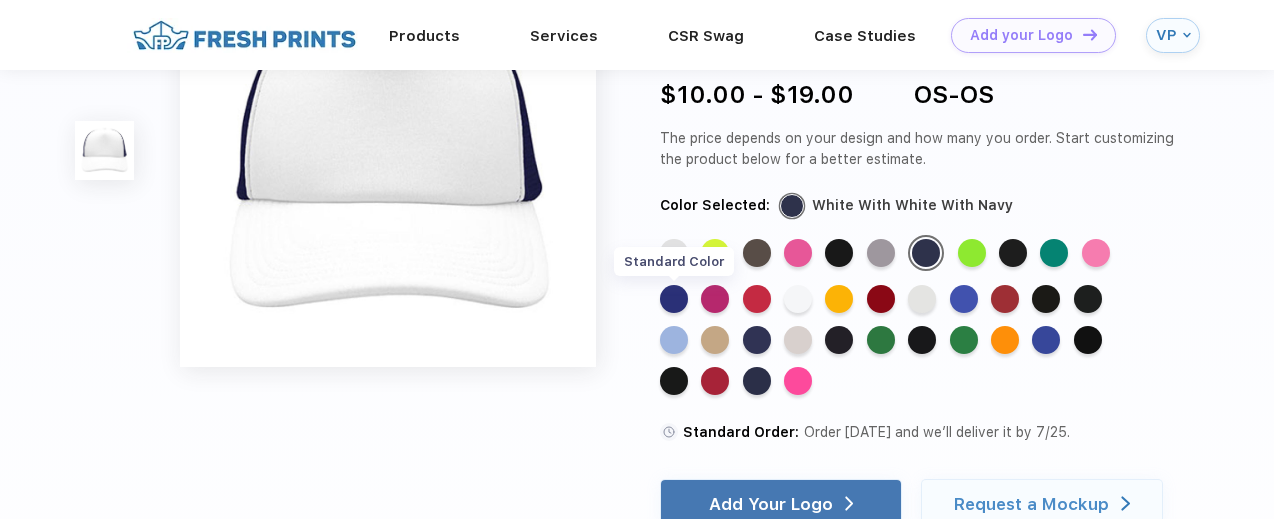 click on "Standard Color" at bounding box center [674, 299] 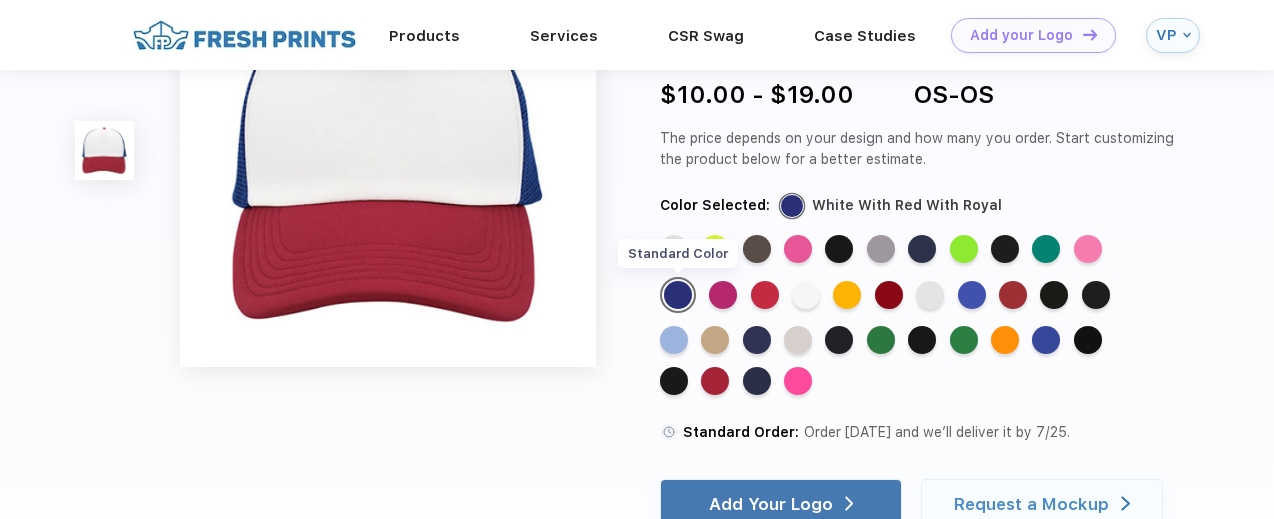 scroll, scrollTop: 0, scrollLeft: 0, axis: both 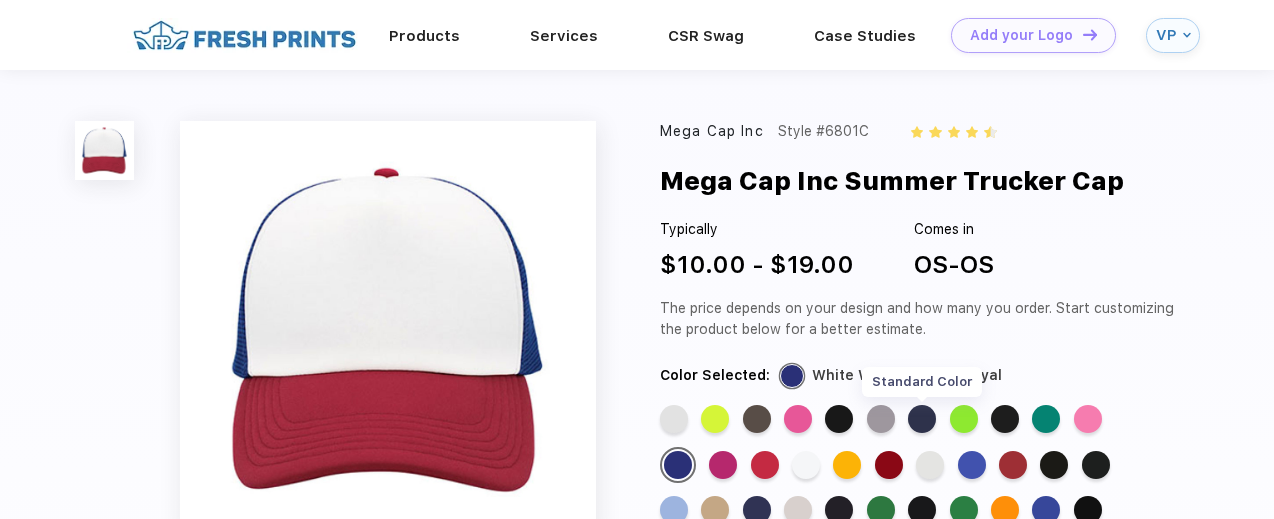 click on "Standard Color" at bounding box center [922, 419] 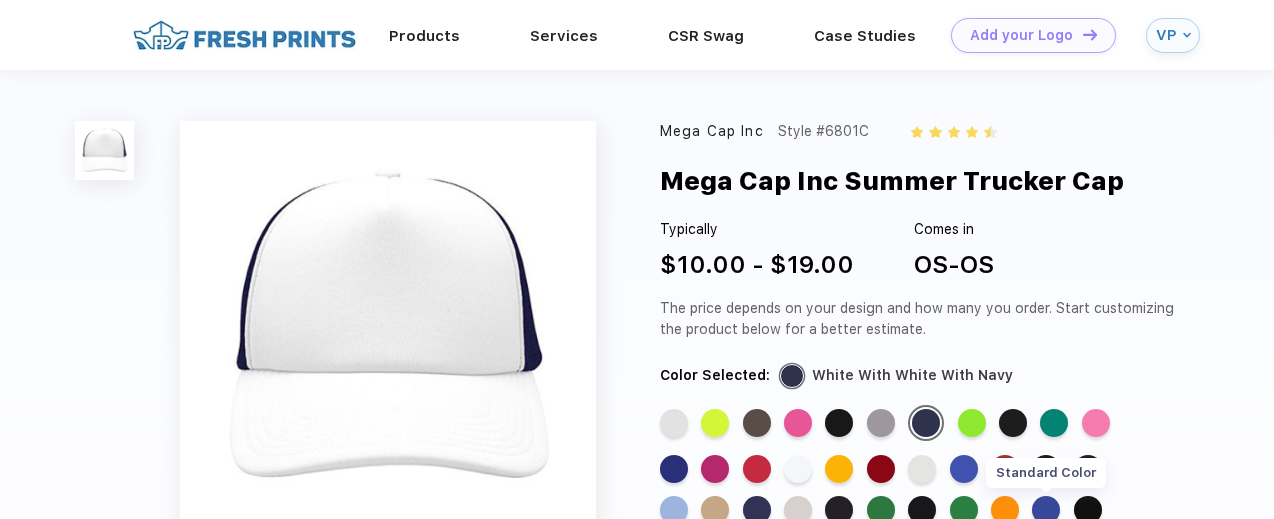 click on "Standard Color" at bounding box center (1046, 510) 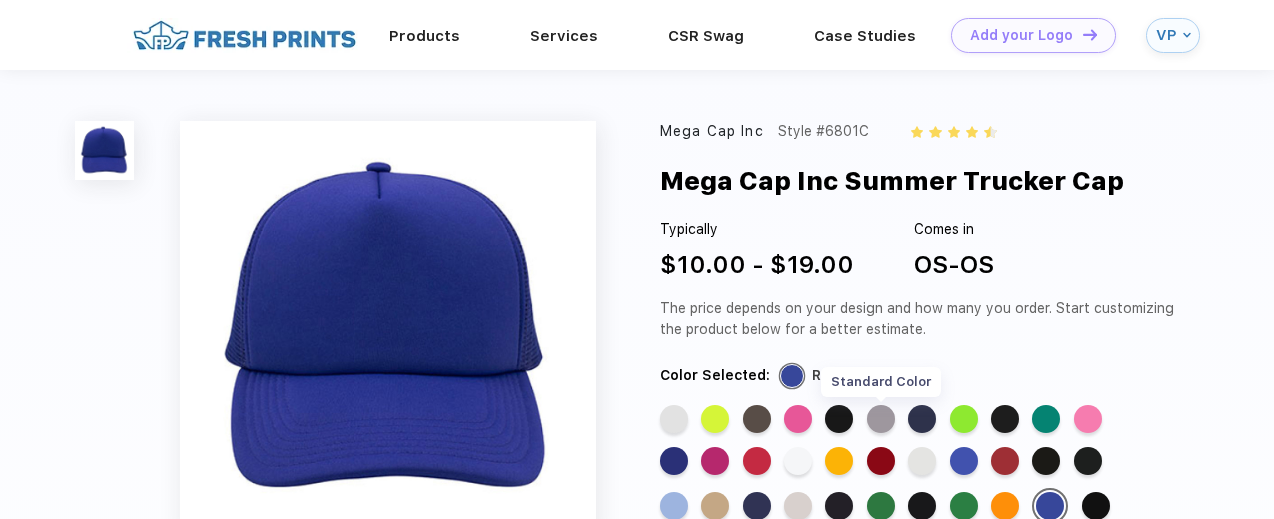 click on "Standard Color" at bounding box center (881, 419) 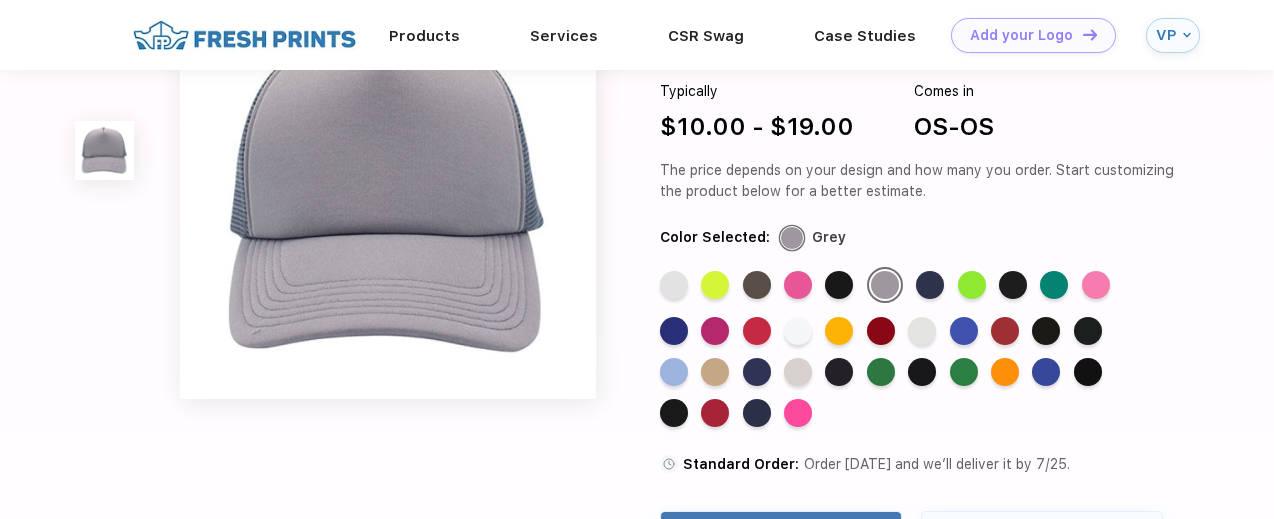 scroll, scrollTop: 100, scrollLeft: 0, axis: vertical 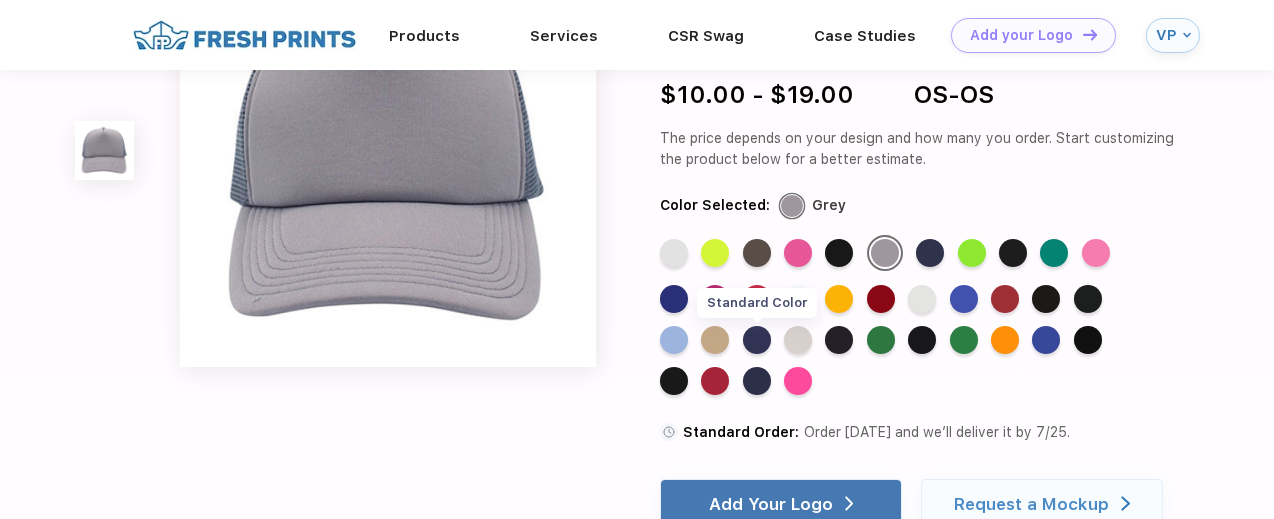 click on "Standard Color" at bounding box center (757, 340) 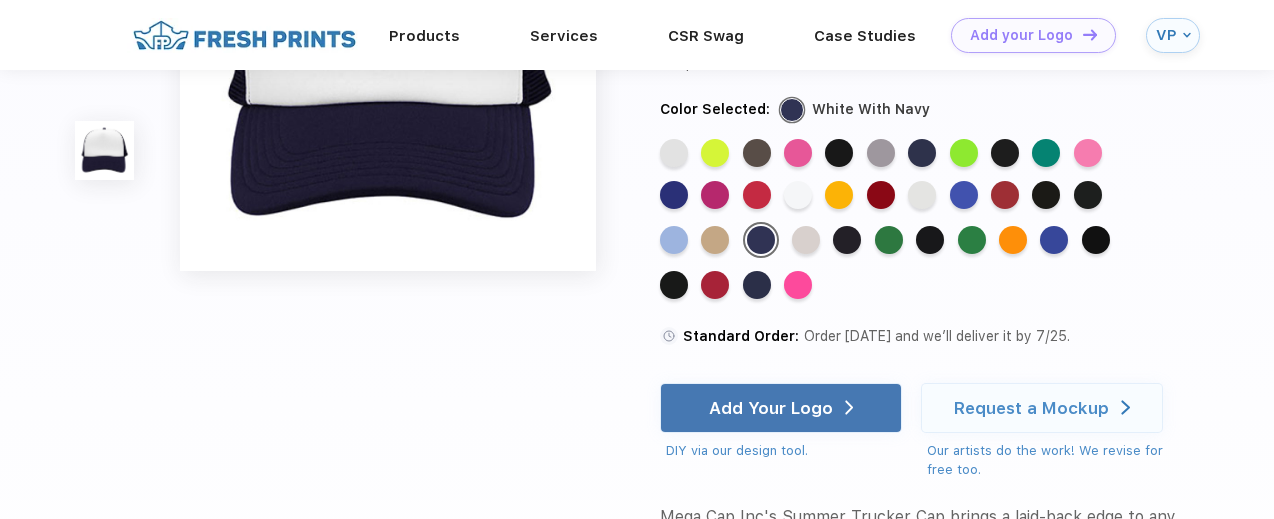 scroll, scrollTop: 200, scrollLeft: 0, axis: vertical 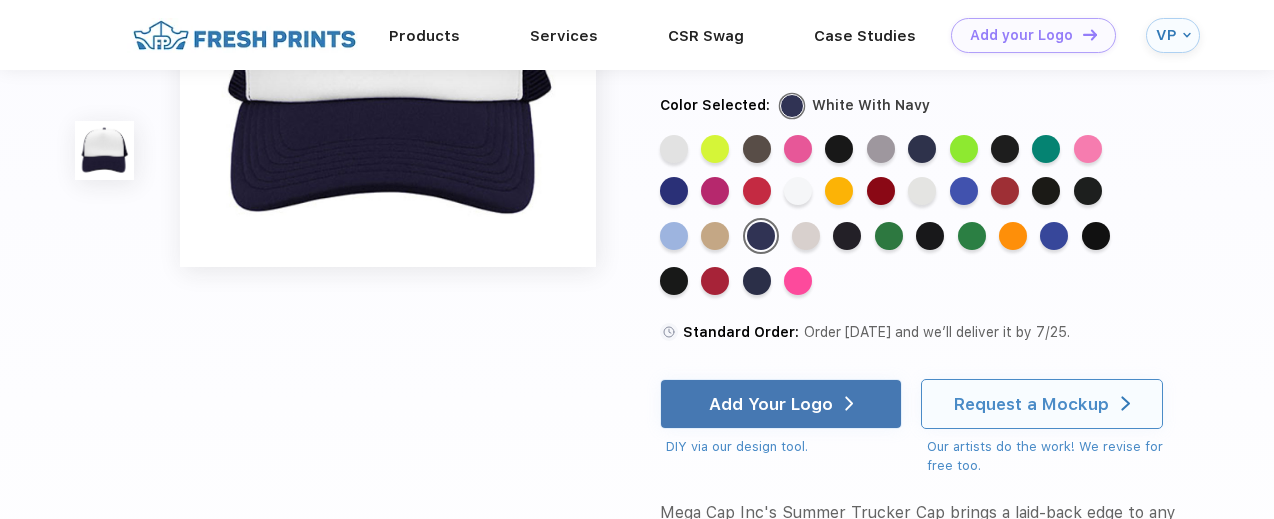 click on "Request a Mockup" at bounding box center (1031, 404) 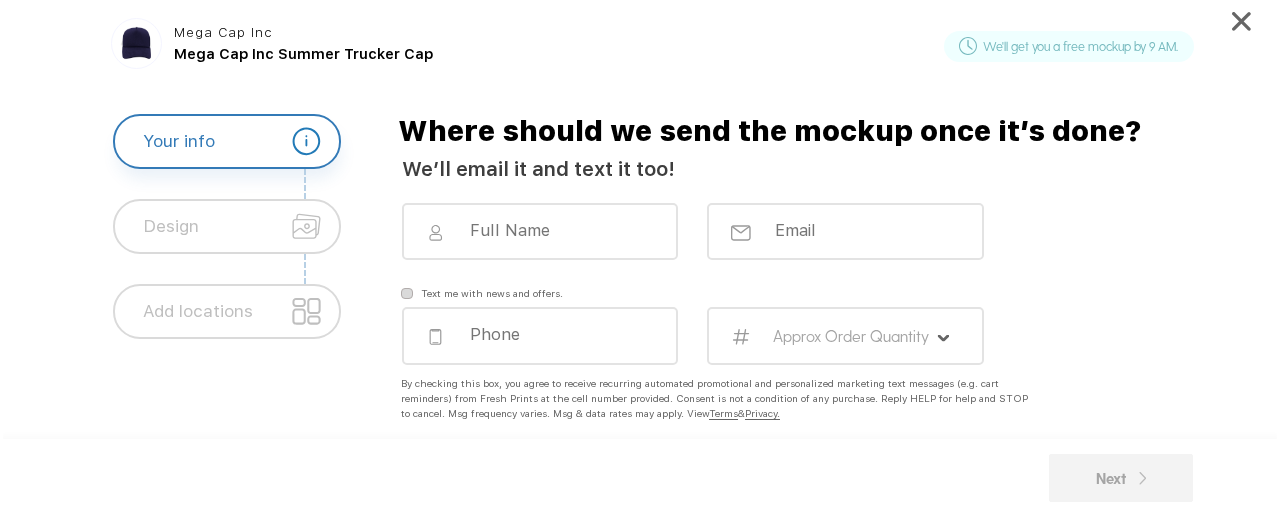 scroll, scrollTop: 0, scrollLeft: 0, axis: both 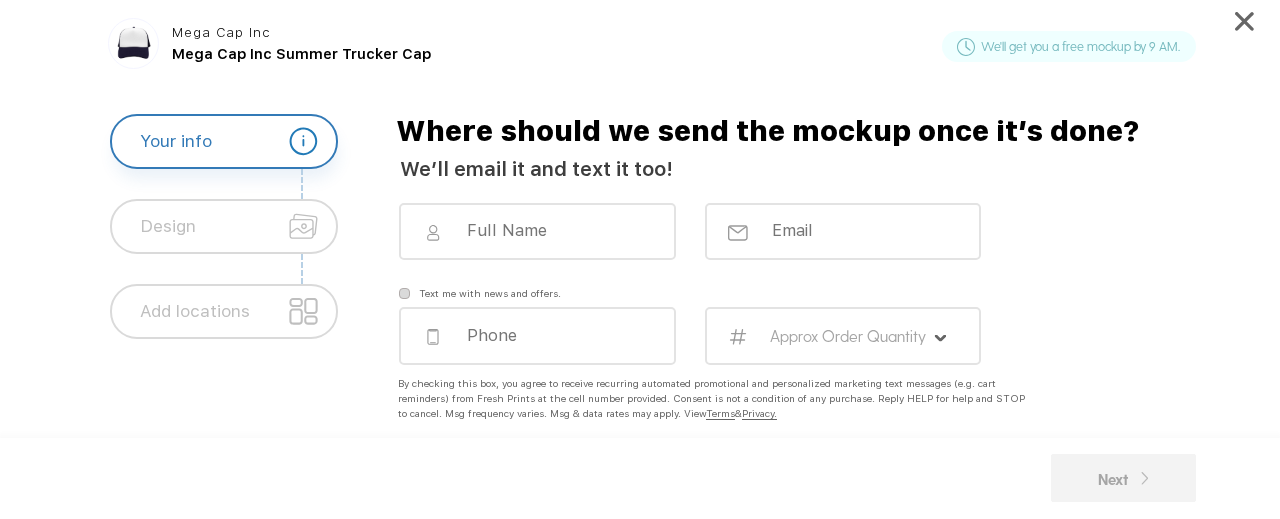click 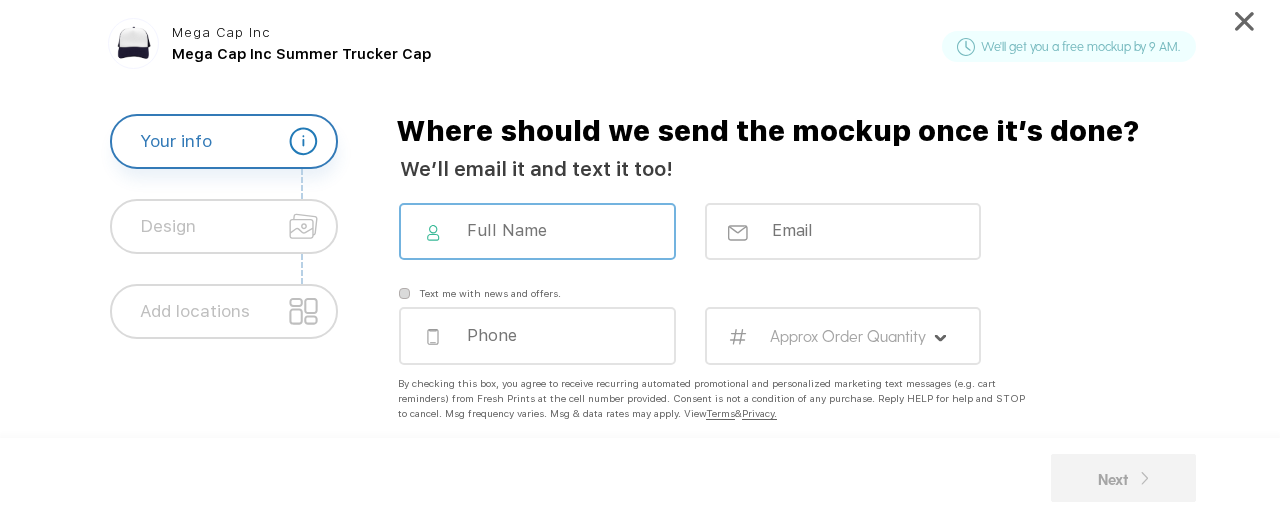 click 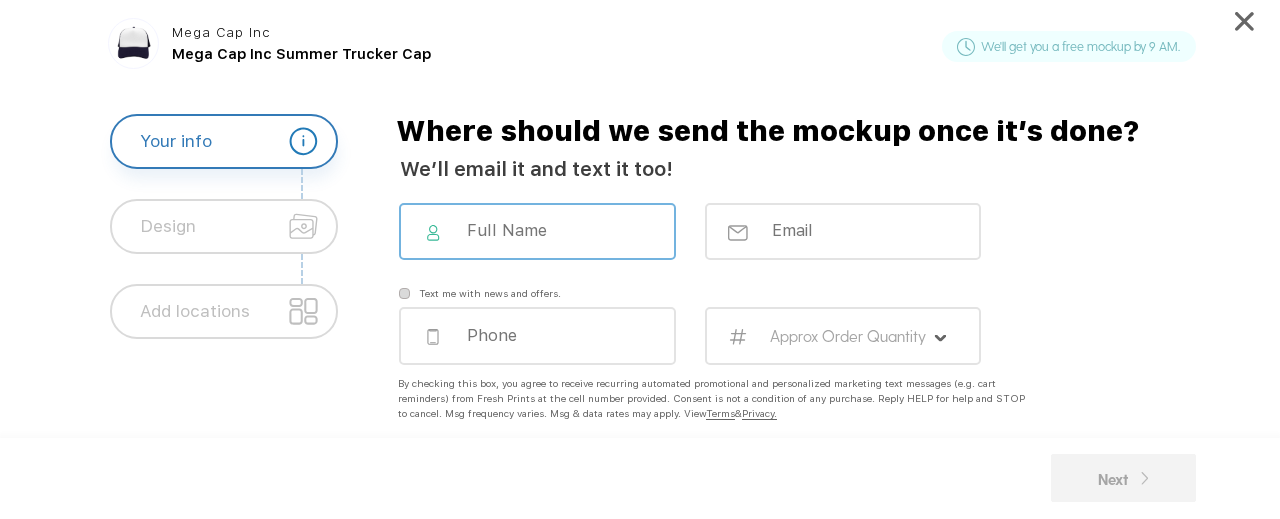 type on "Victoria Prickett" 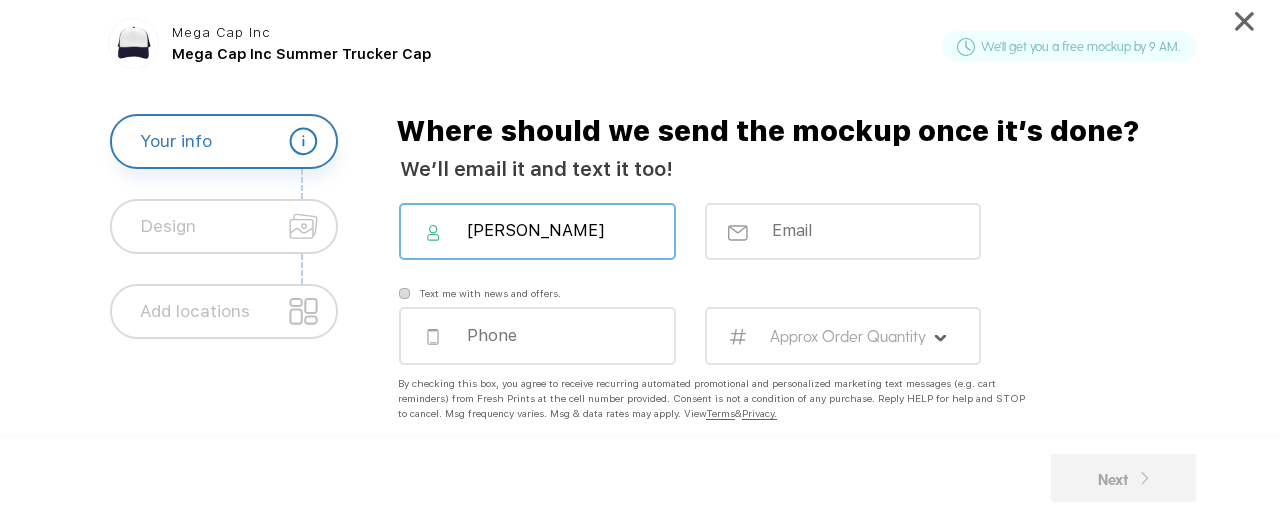 type on "vp08270@gmail.com" 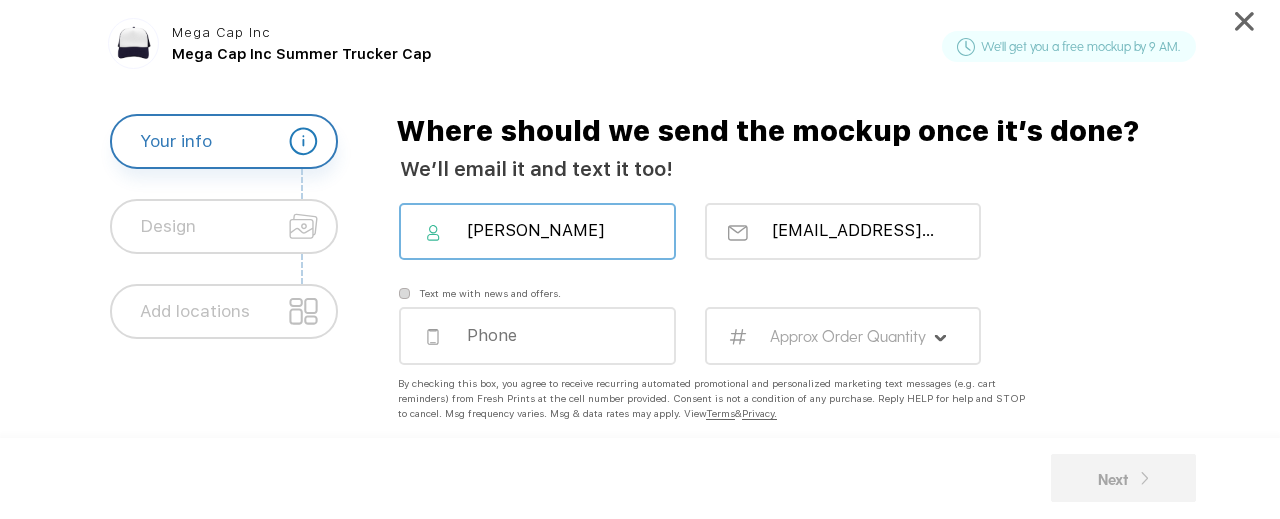 type on "6092314153" 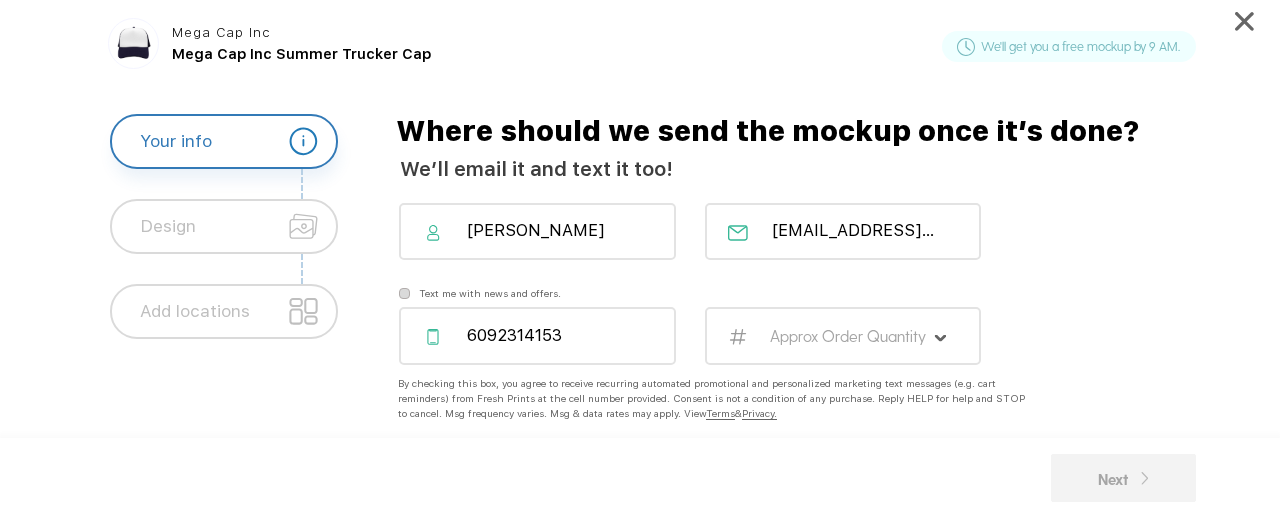 click on "vp08270@gmail.com" 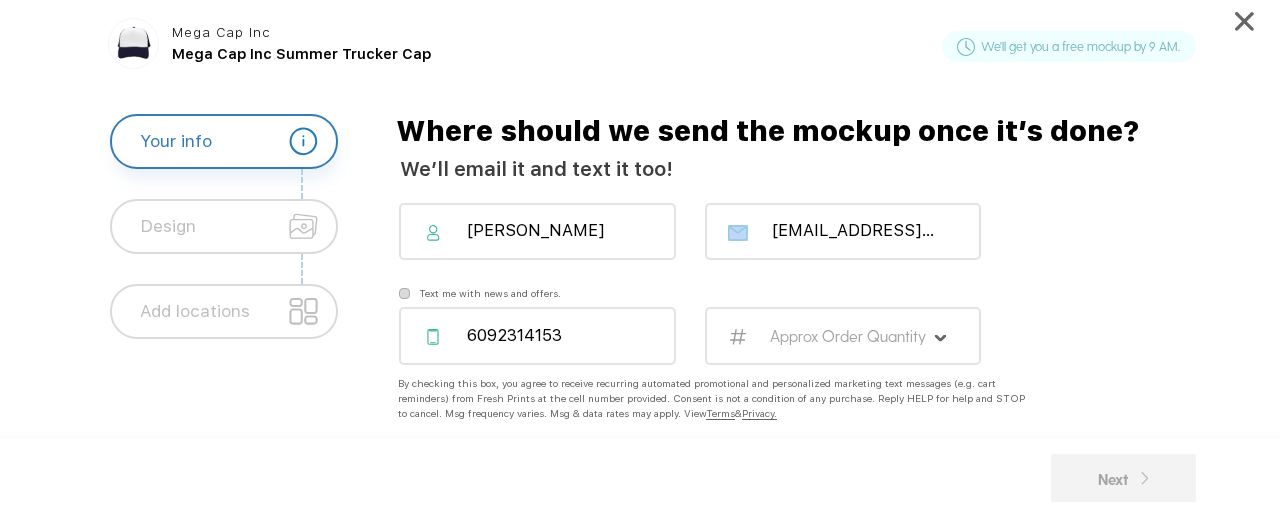 drag, startPoint x: 942, startPoint y: 229, endPoint x: 751, endPoint y: 247, distance: 191.8463 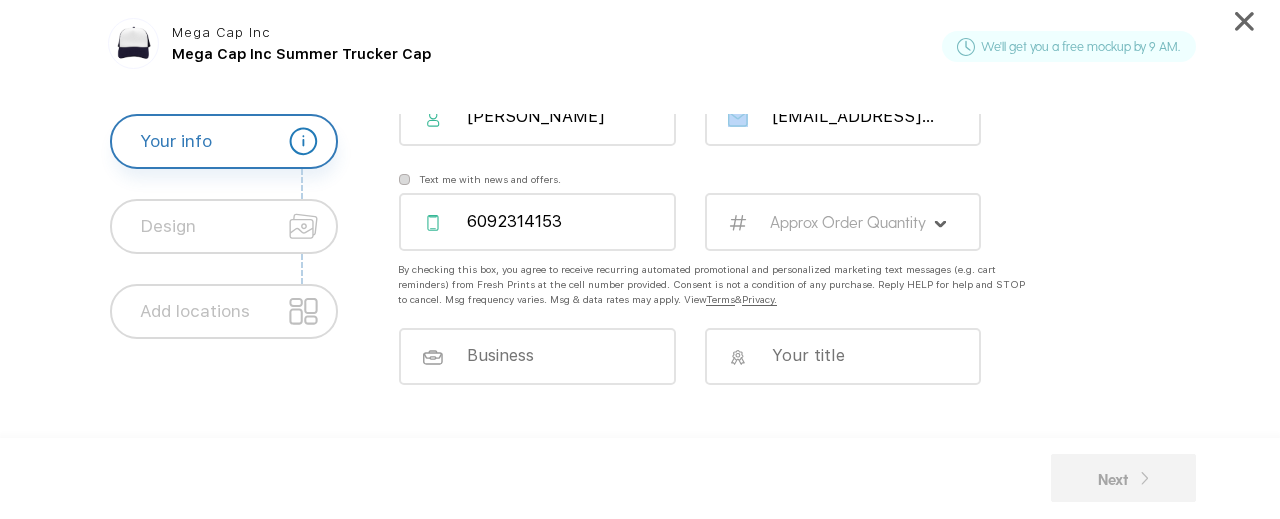 scroll, scrollTop: 14, scrollLeft: 0, axis: vertical 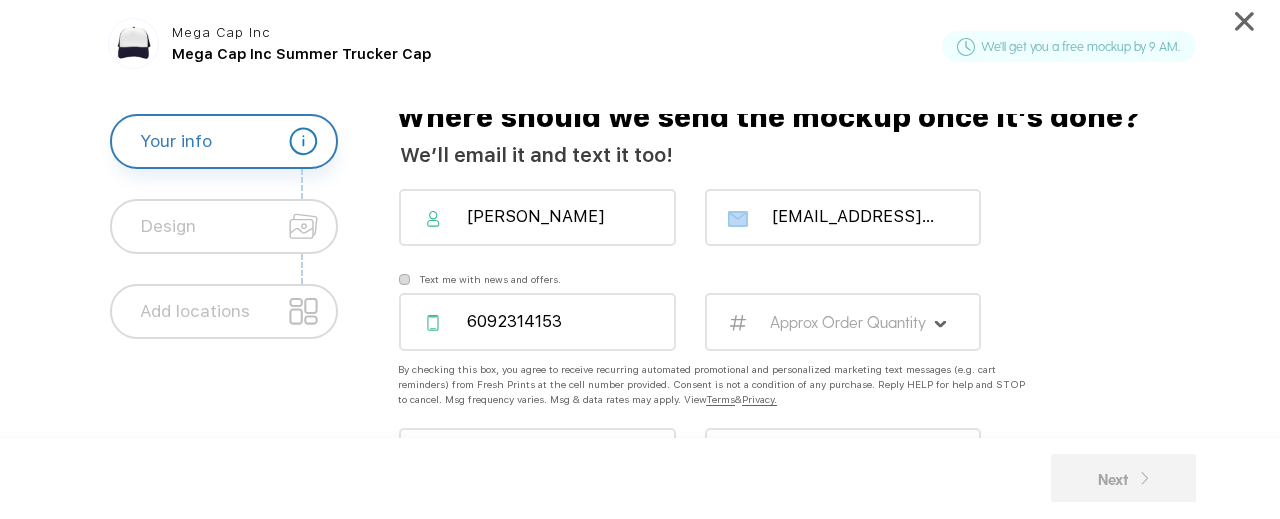 click on "Where should we send the mockup once it’s done? We’ll email it and text it too! Victoria Prickett vp08270@gmail.com Text me with news and offers. 6092314153  Approx Order Quantity   By checking this box, you agree to receive recurring automated promotional and personalized marketing text messages (e.g. cart reminders) from Fresh Prints at the cell number provided. Consent is not a condition of any purchase. Reply HELP for help and STOP to cancel. Msg frequency varies. Msg & data rates may apply. View  Terms  &  Privacy." 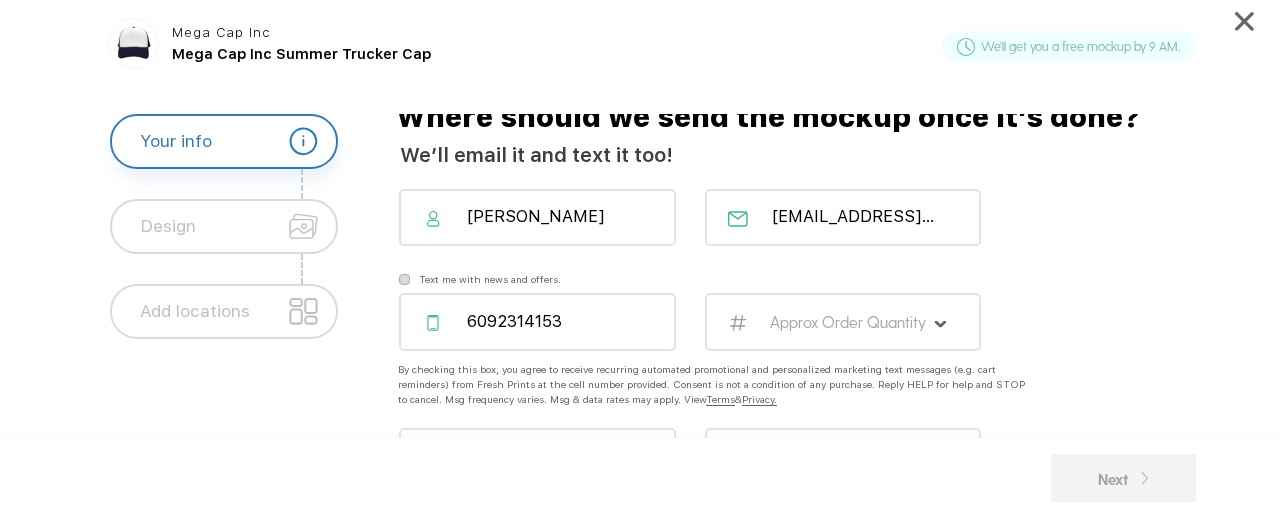 click on "vp08270@gmail.com" 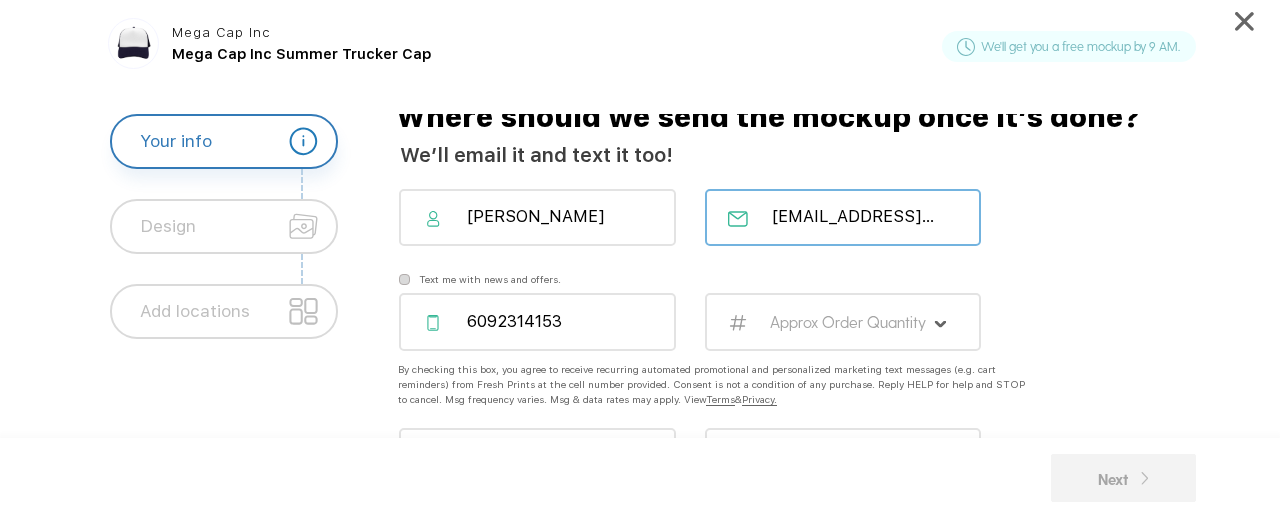click on "vp08270@gmail.com" 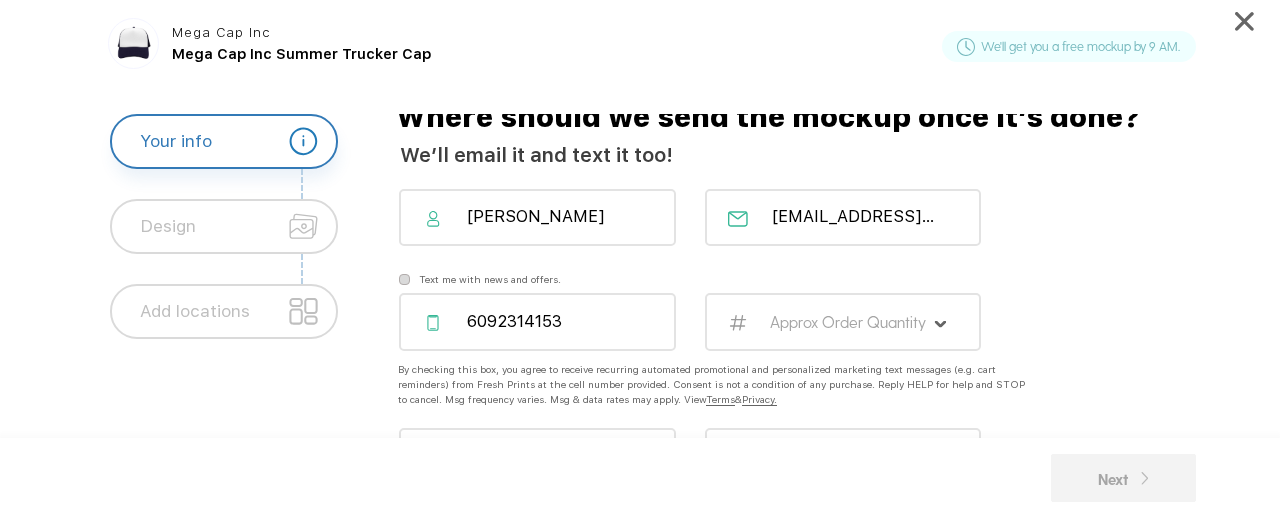 click on "vp08270@gmail.com" 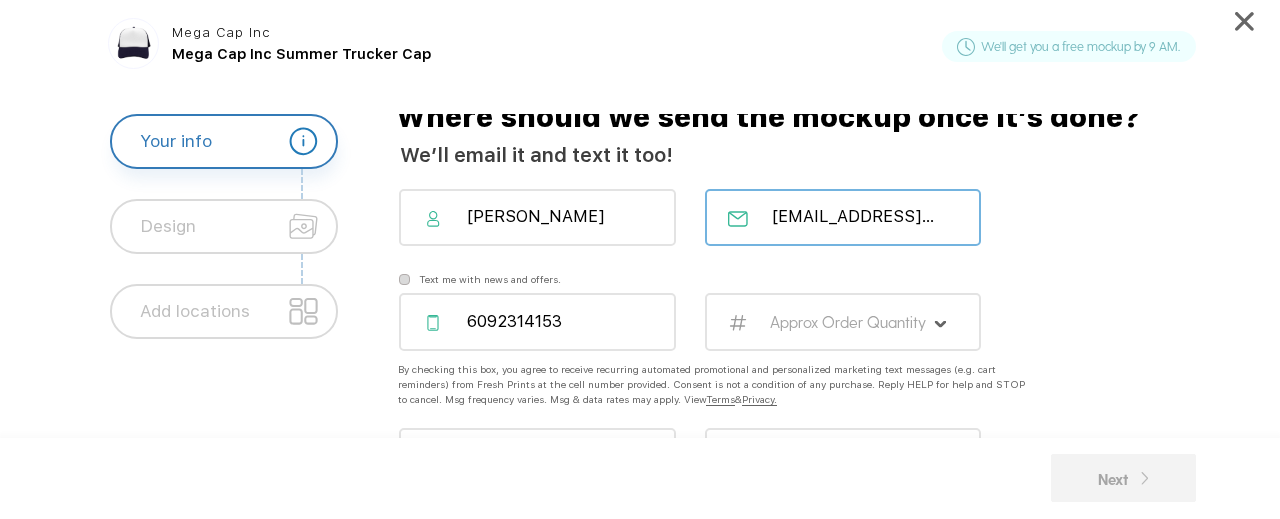 click on "vp08270@gmail.com" 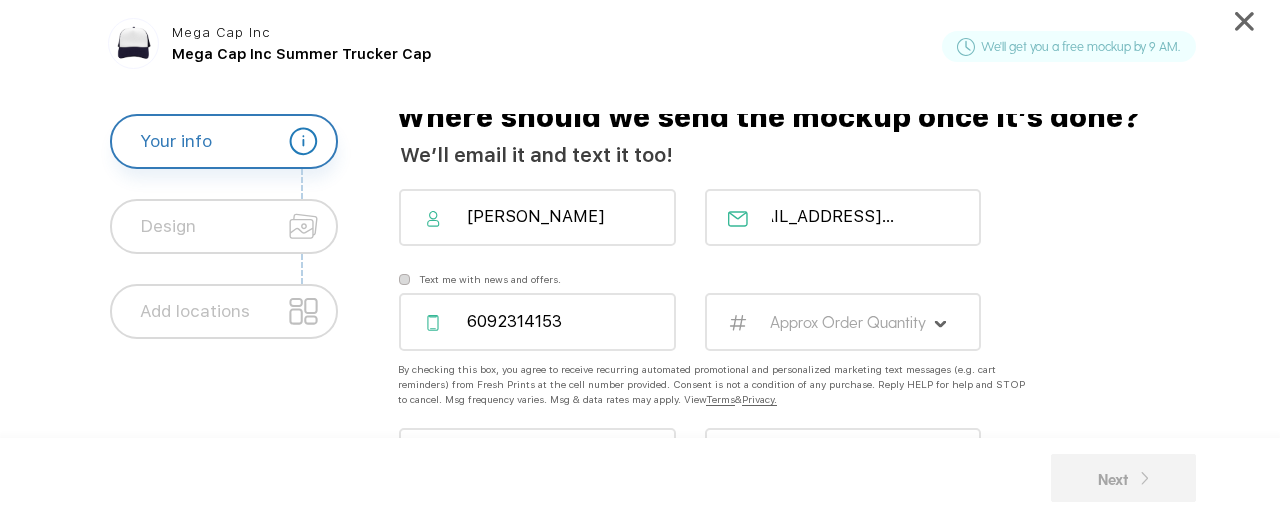 scroll, scrollTop: 0, scrollLeft: 54, axis: horizontal 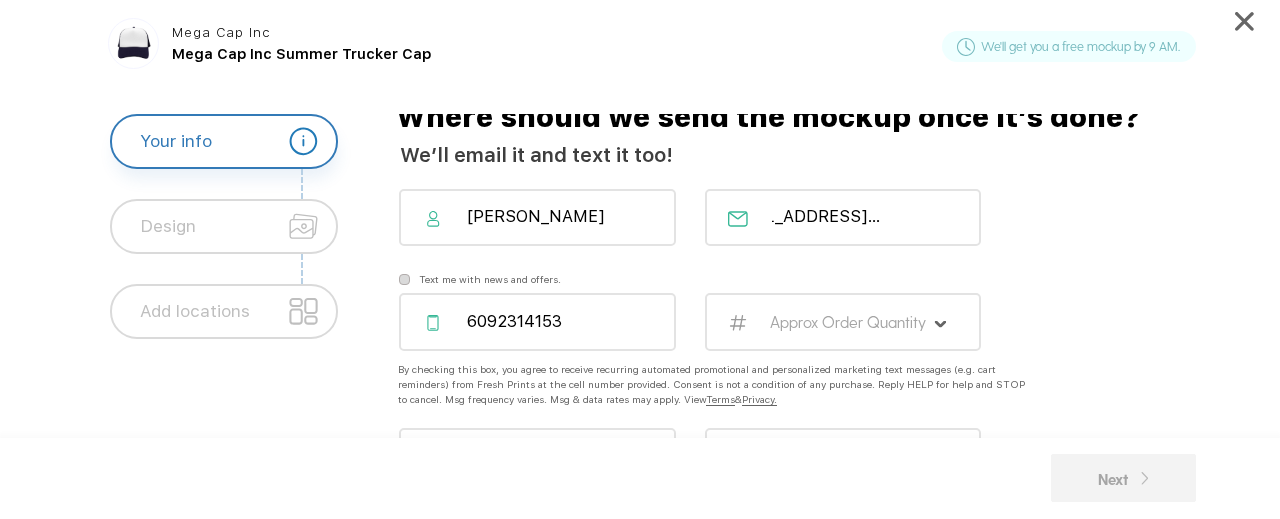 type on "victorialprickett@gmail.com" 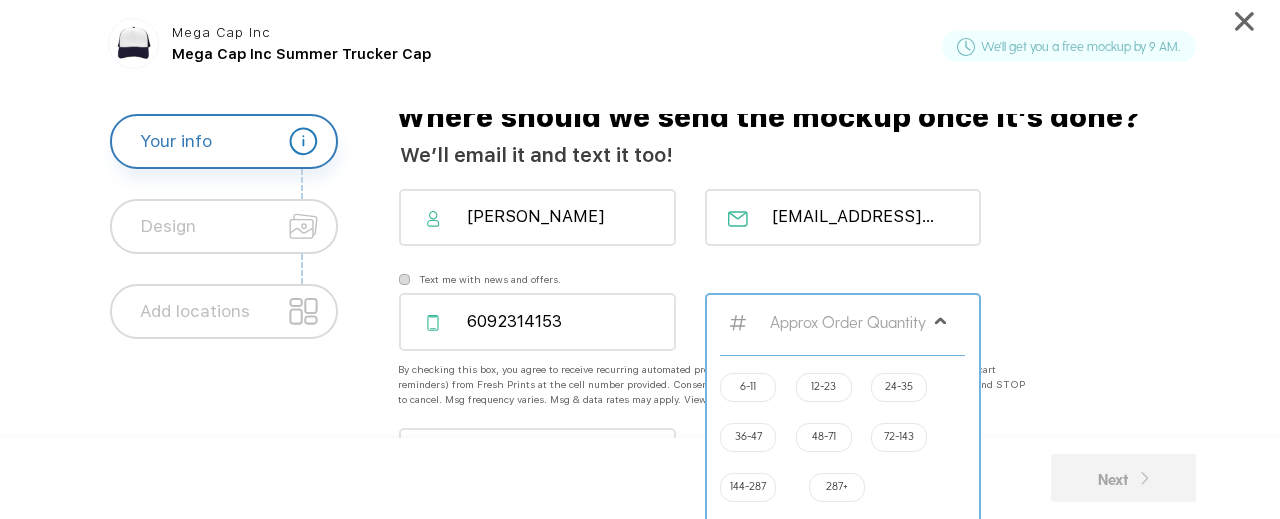 click on "12-23" 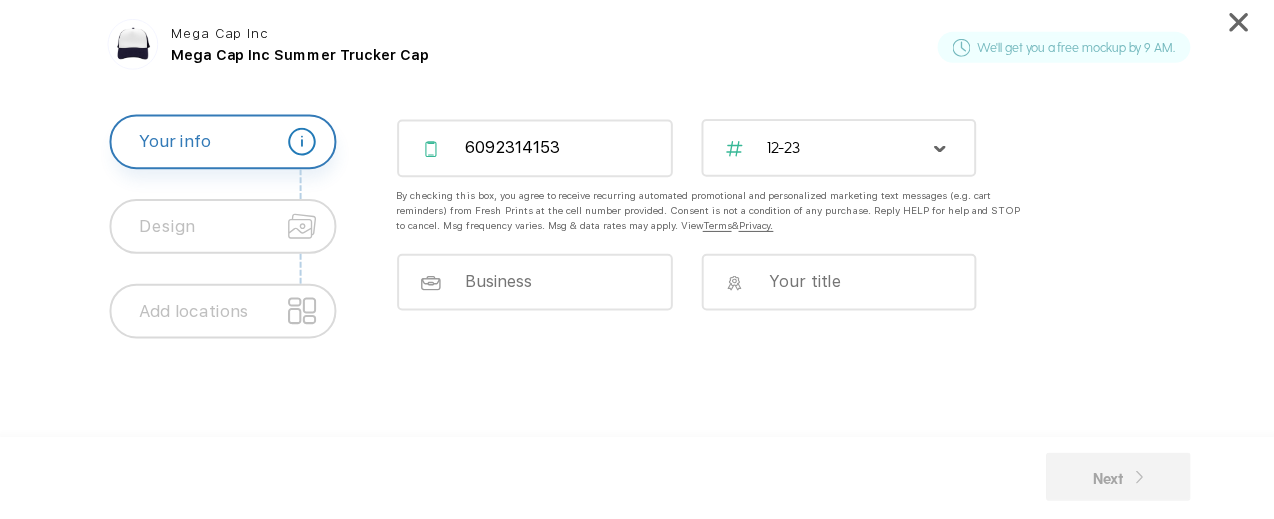 scroll, scrollTop: 214, scrollLeft: 0, axis: vertical 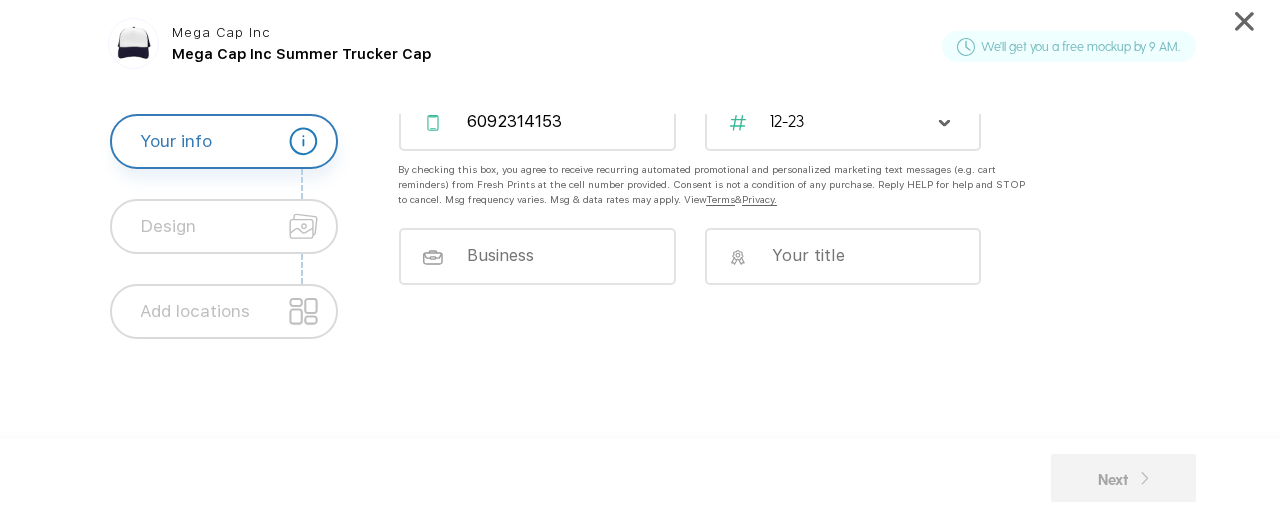 click 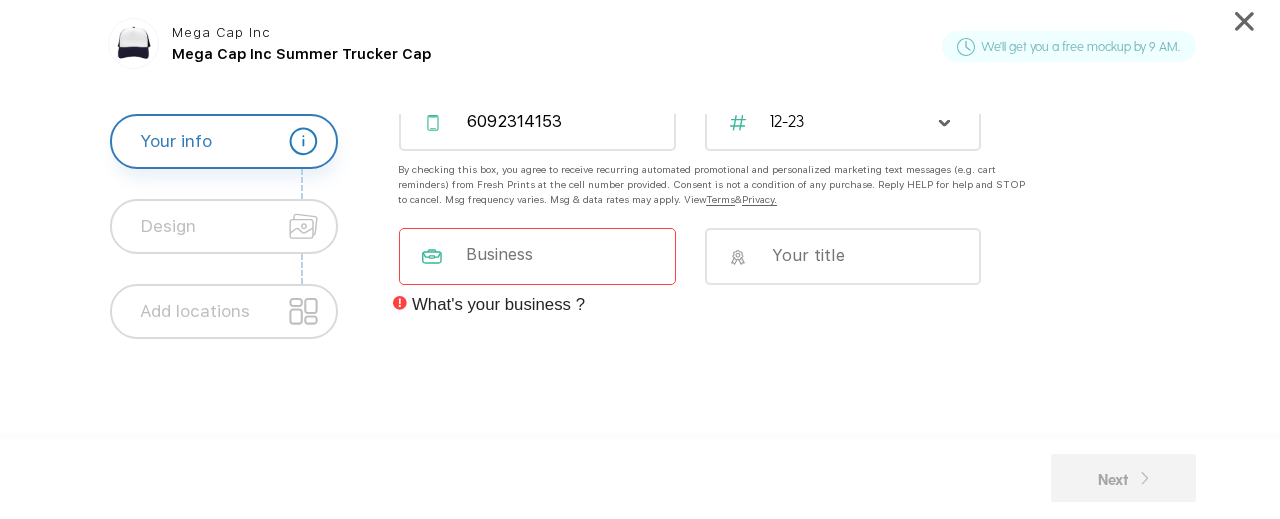 drag, startPoint x: 598, startPoint y: 247, endPoint x: 562, endPoint y: 261, distance: 38.626415 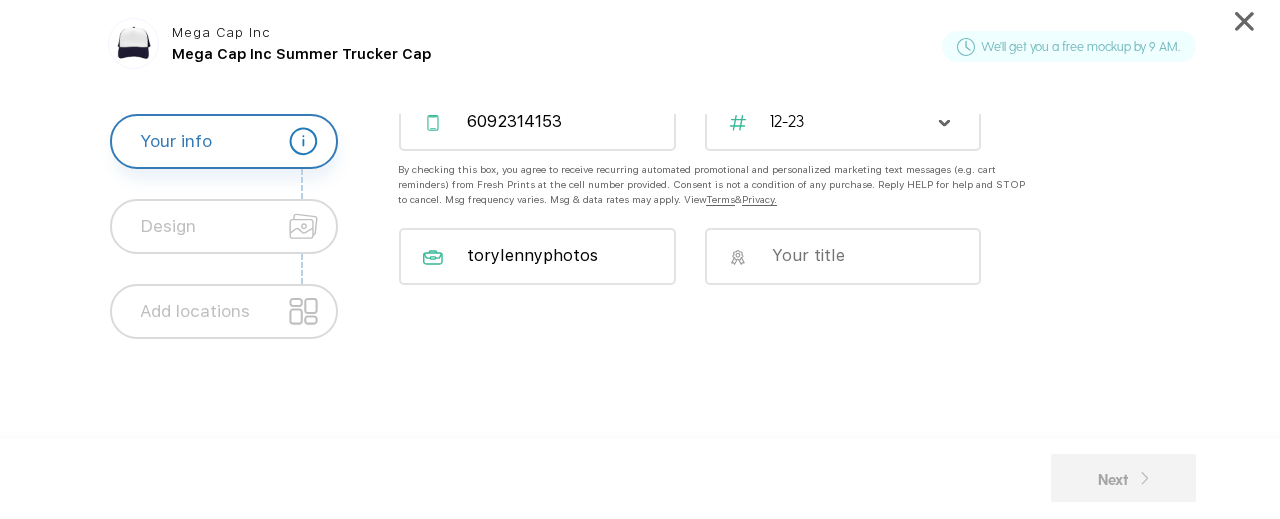 type on "torylennyphotos" 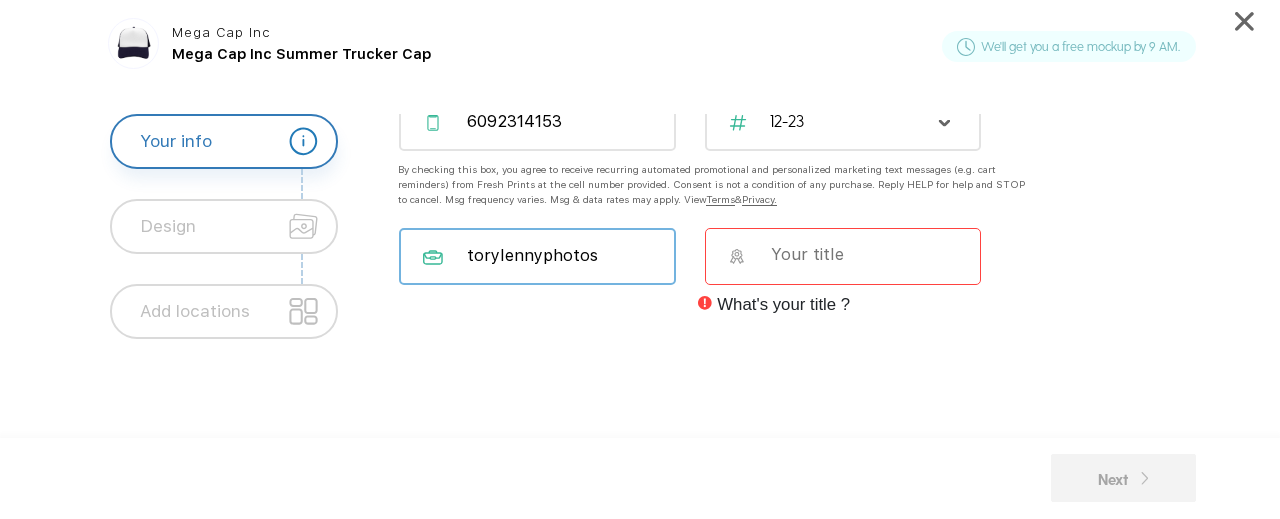 drag, startPoint x: 596, startPoint y: 253, endPoint x: 399, endPoint y: 266, distance: 197.42847 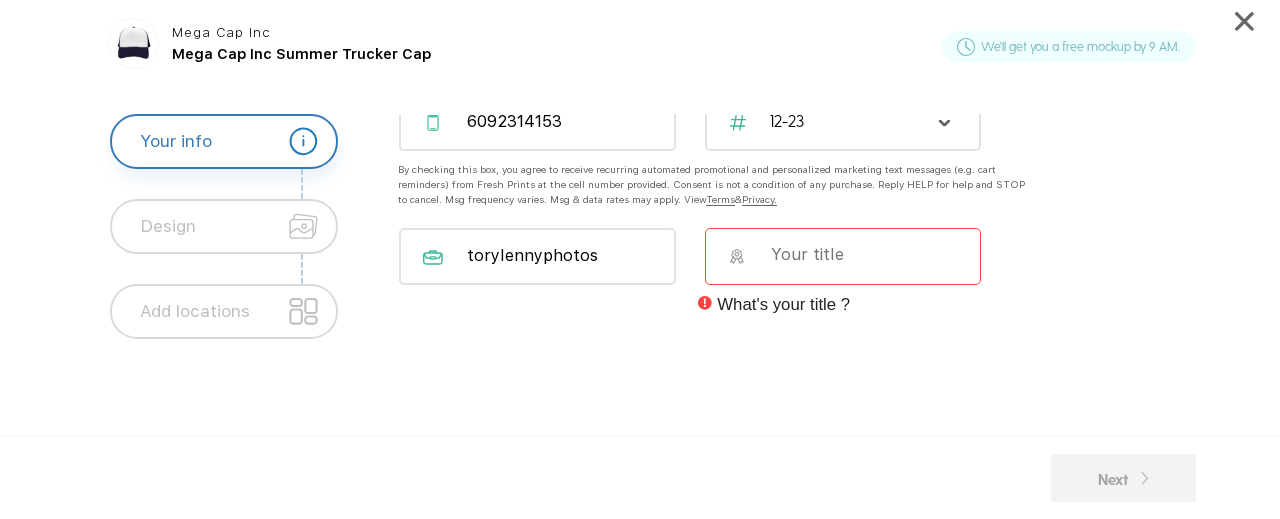 drag, startPoint x: 502, startPoint y: 242, endPoint x: 854, endPoint y: 249, distance: 352.0696 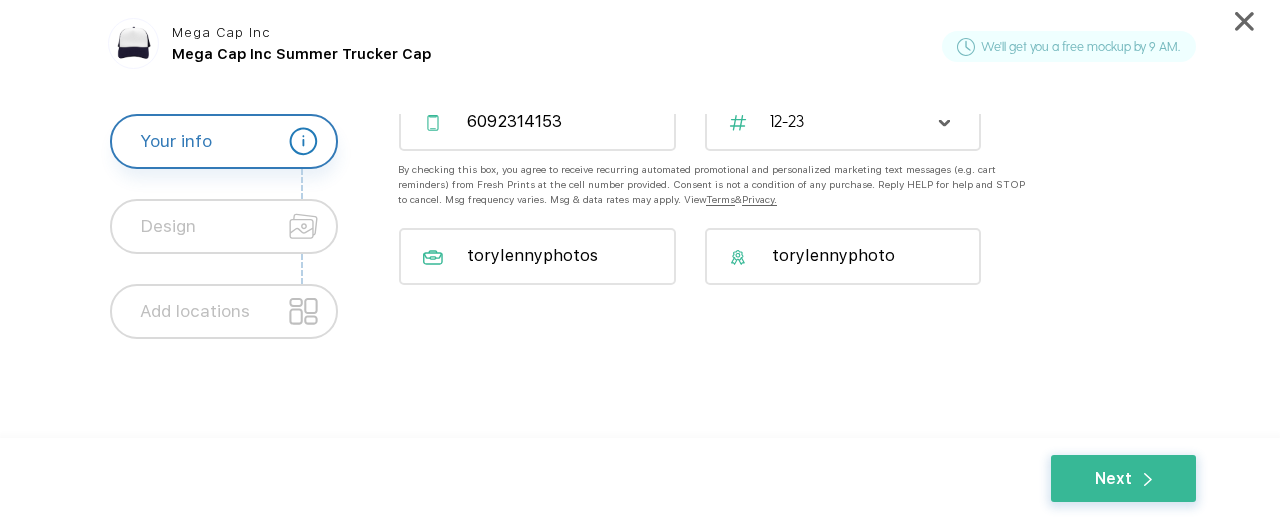 type on "torylennyphoto" 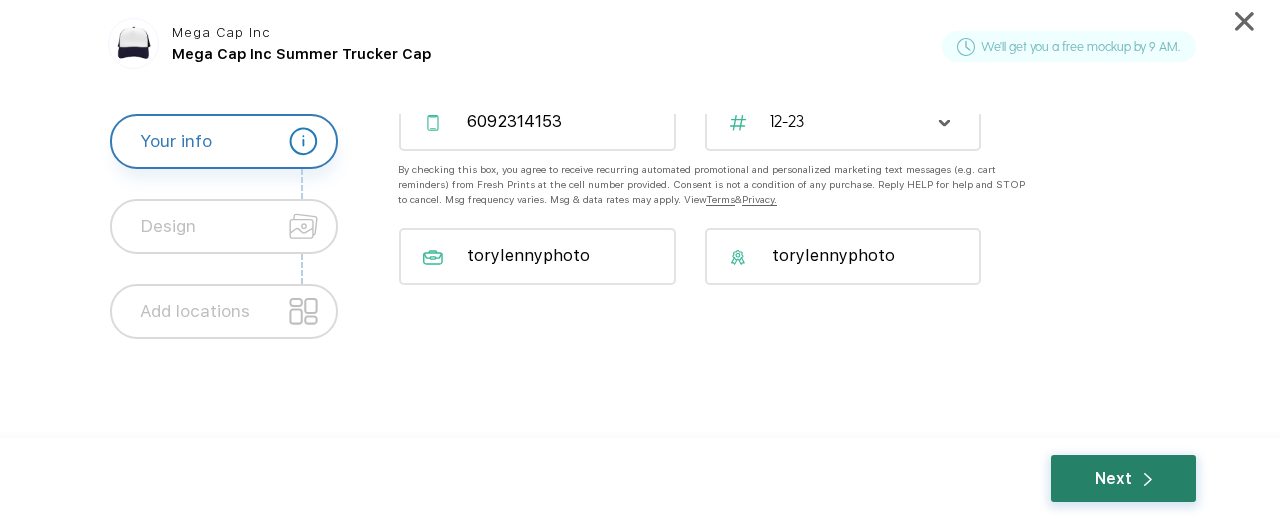 type on "torylennyphoto" 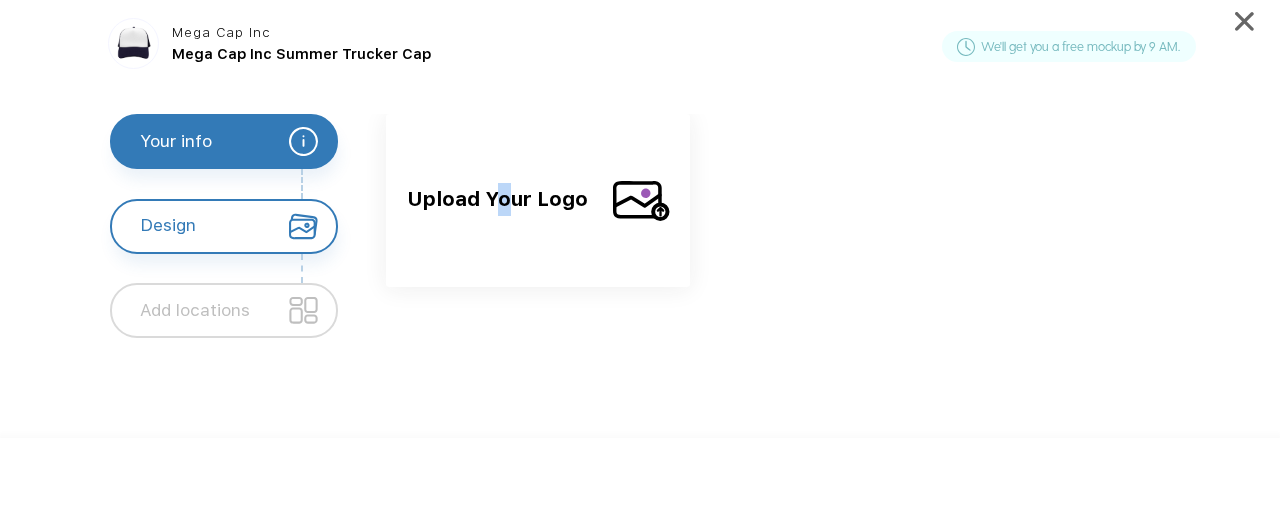 click on "Upload Your Logo" 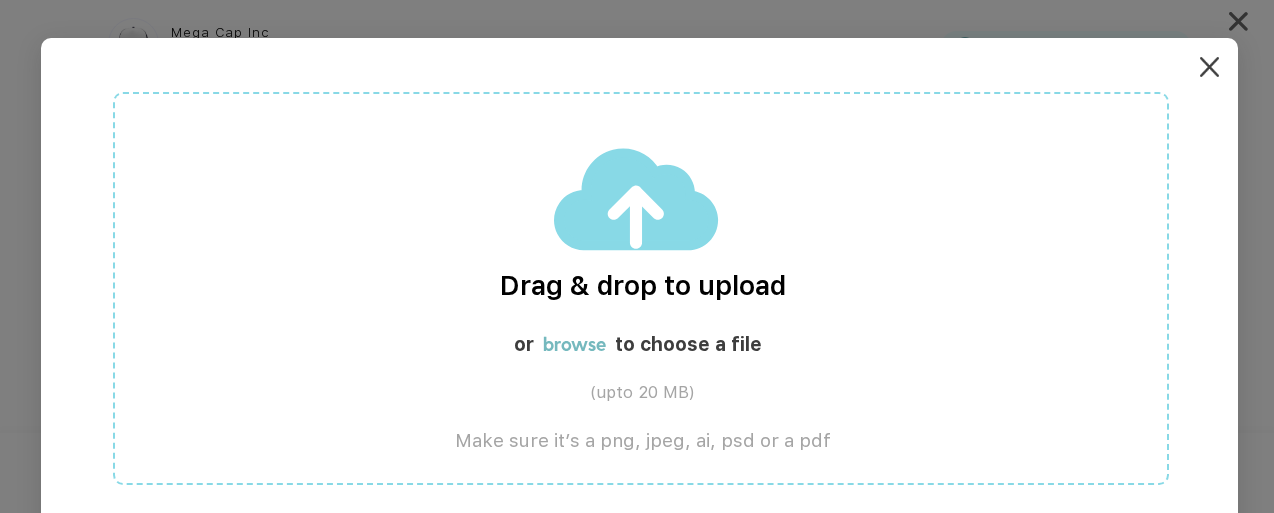 click on "browse" 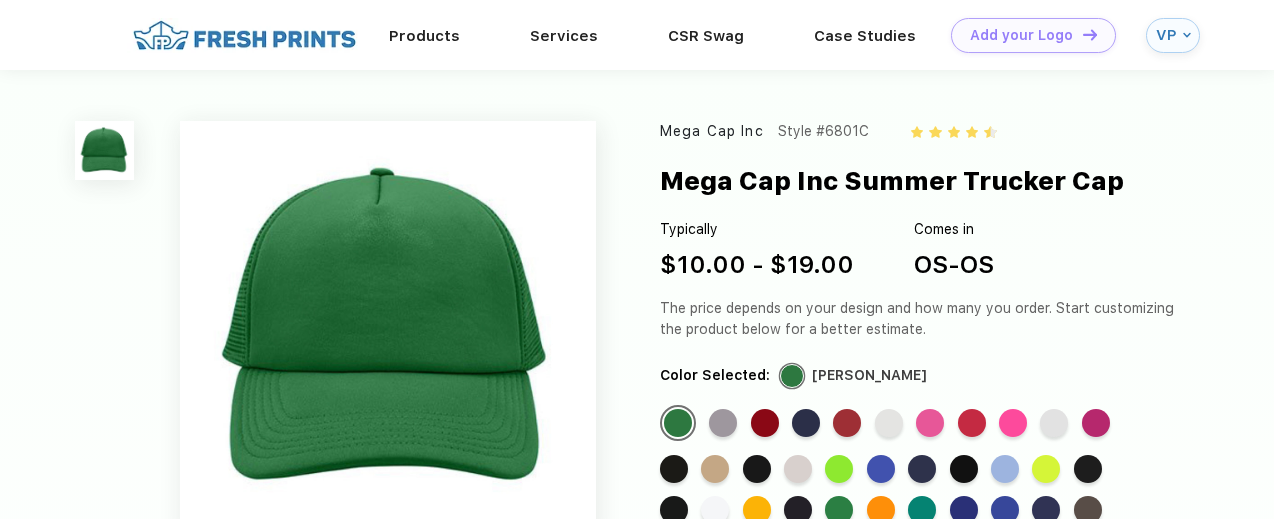 click on "VP" at bounding box center [1167, 35] 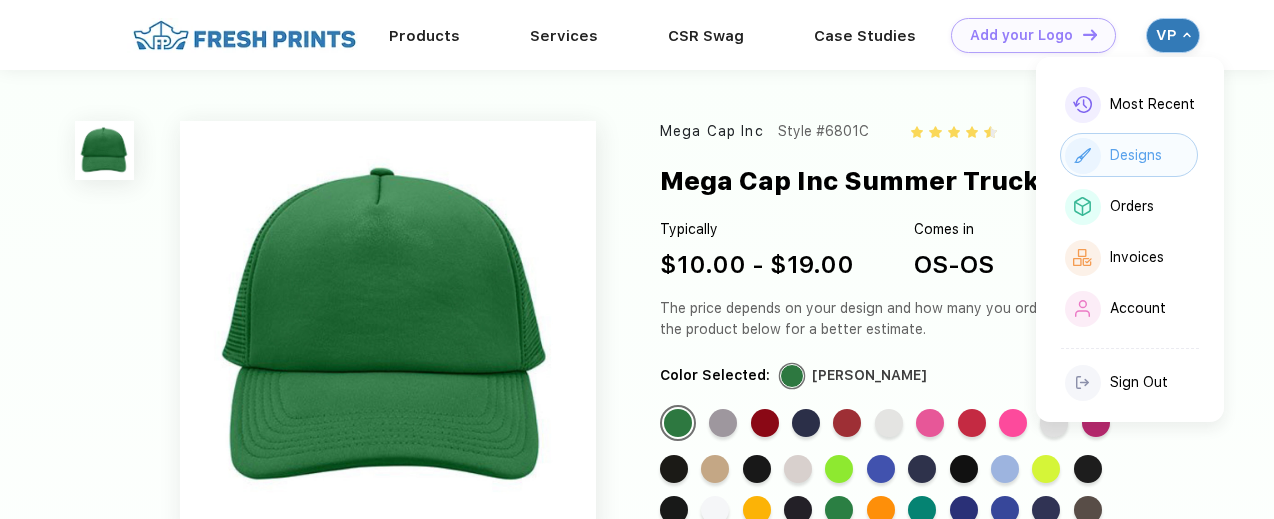 click on "Designs" at bounding box center (1136, 155) 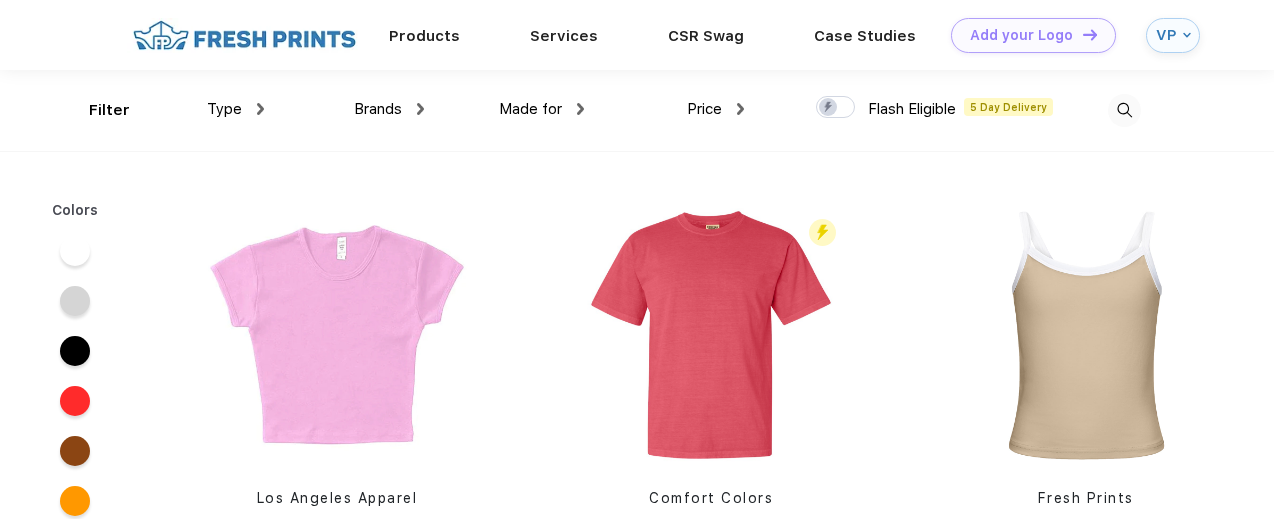 scroll, scrollTop: 0, scrollLeft: 0, axis: both 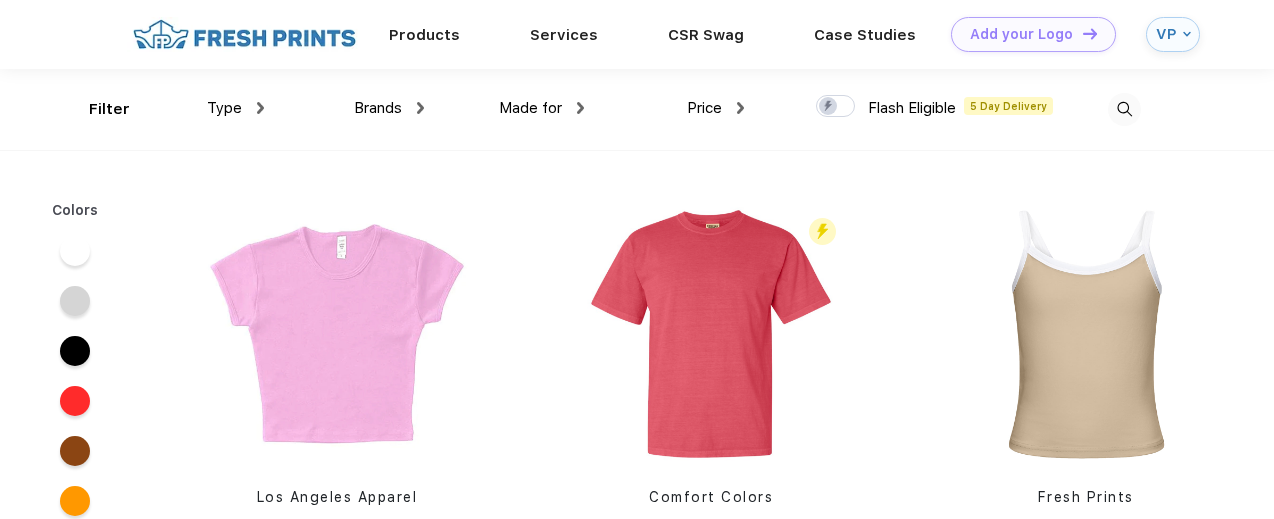 click at bounding box center (1061, 109) 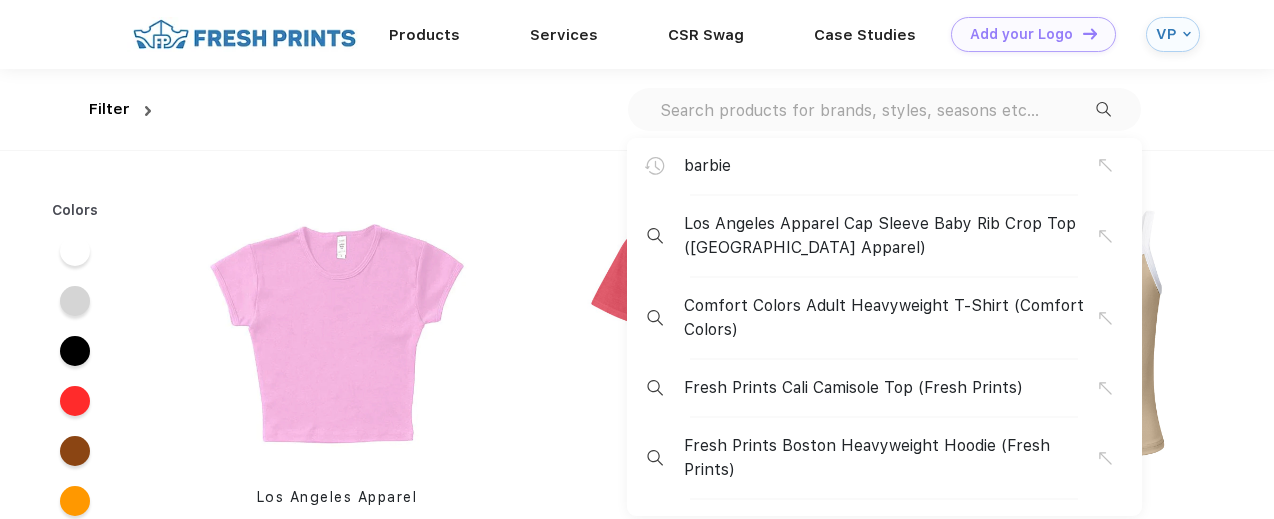 click at bounding box center (877, 110) 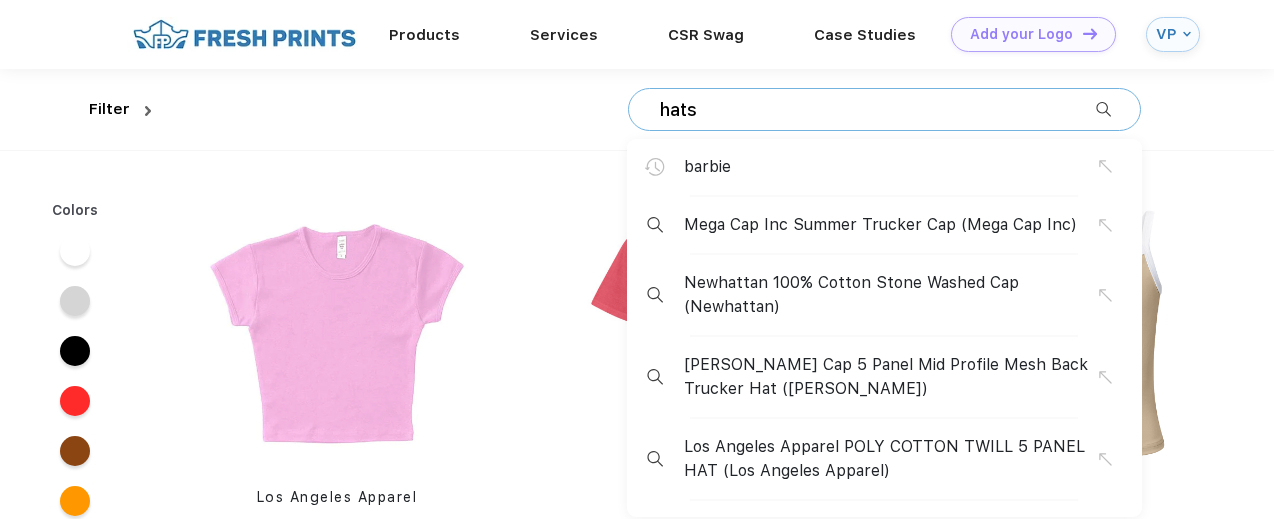 type on "hats" 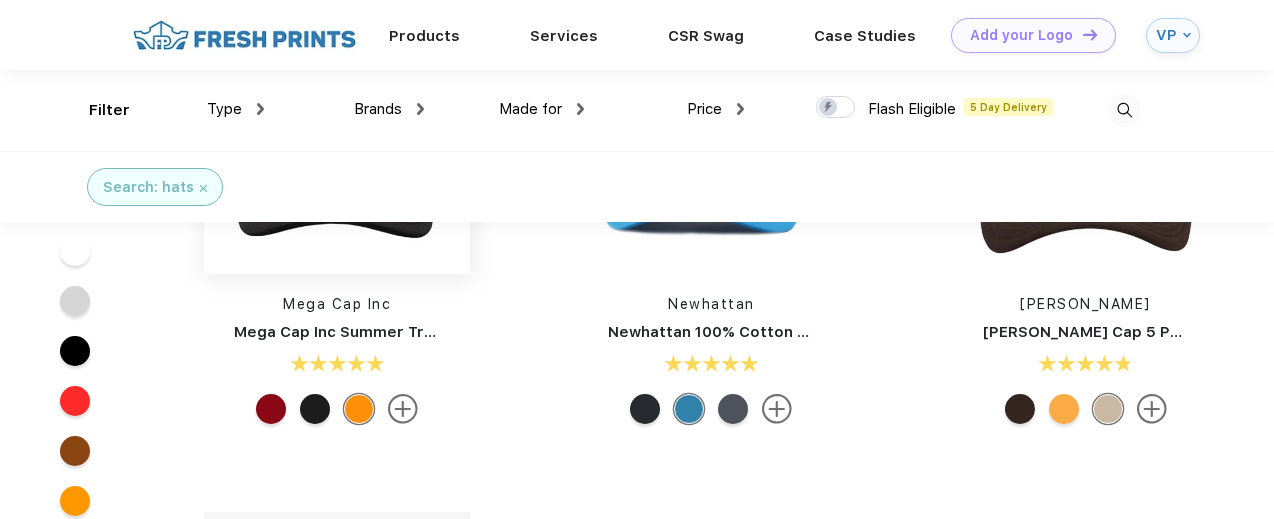 scroll, scrollTop: 0, scrollLeft: 0, axis: both 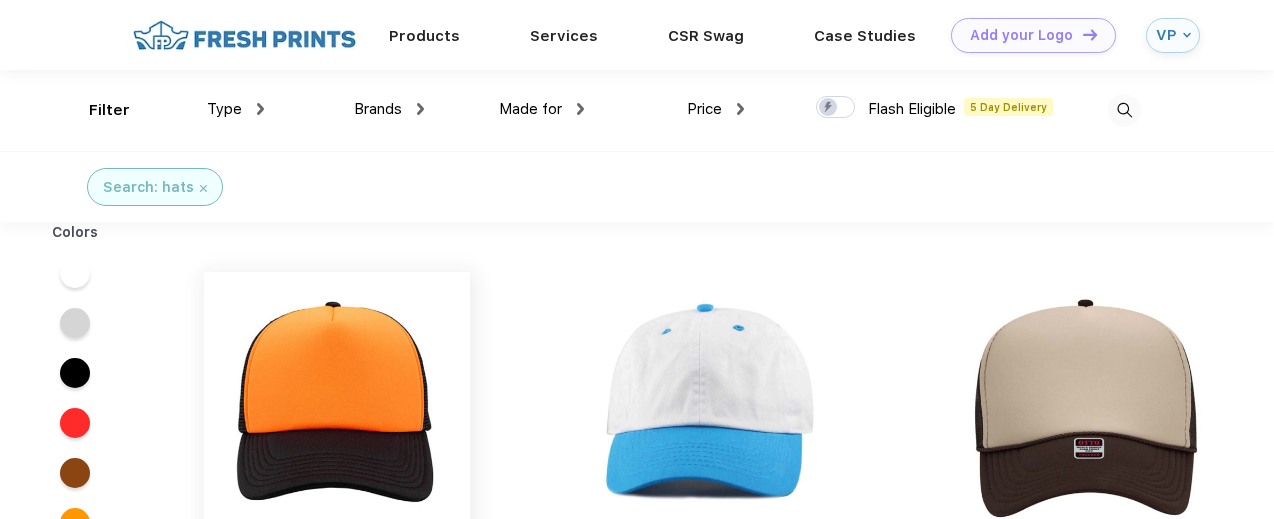 click at bounding box center [337, 405] 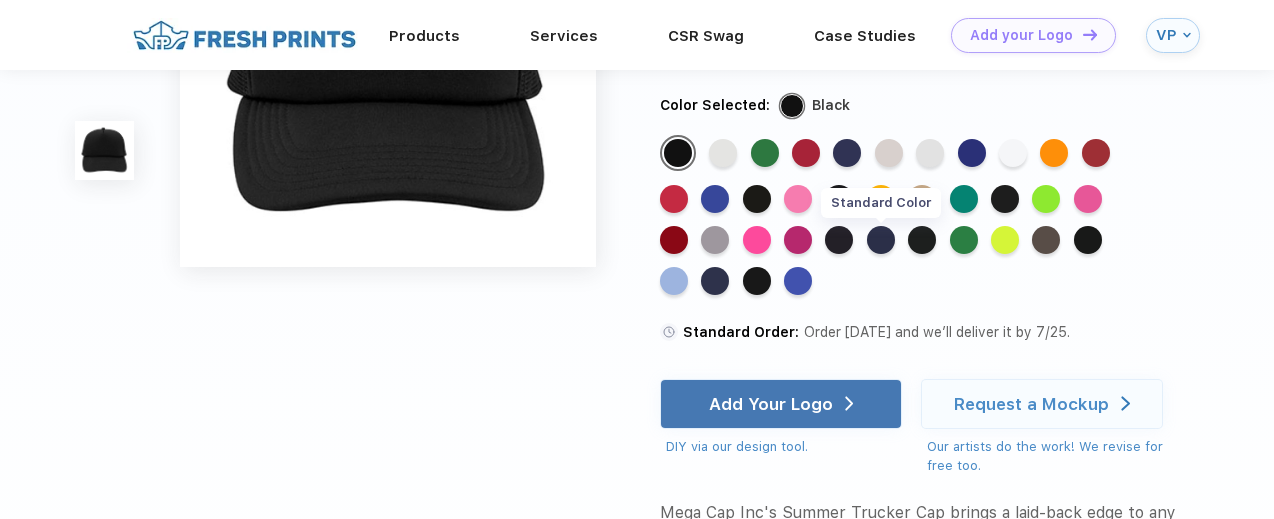 click on "Standard Color" at bounding box center (881, 240) 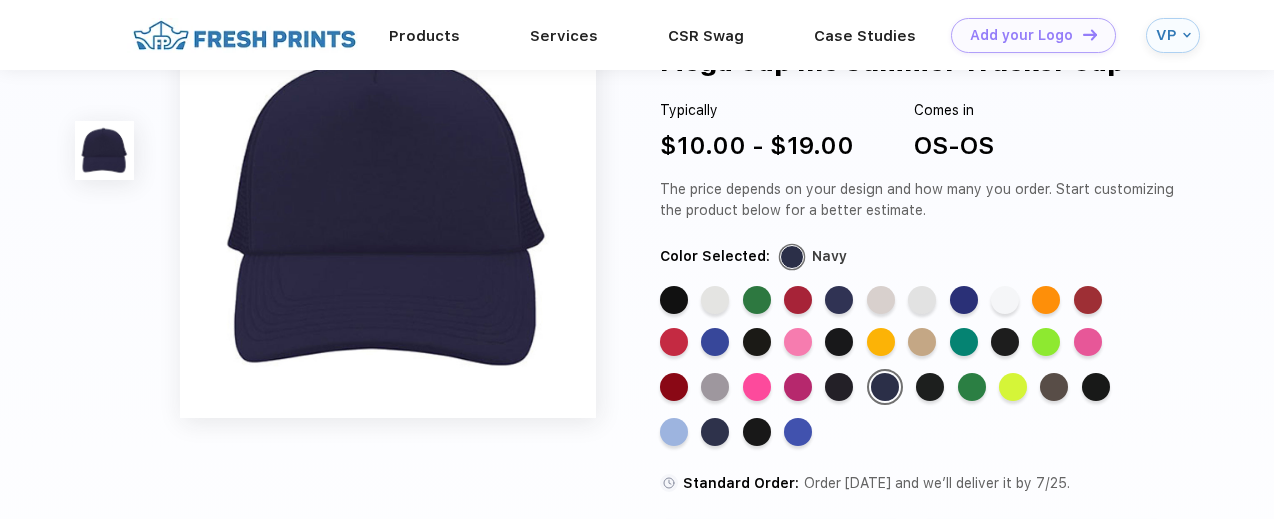 scroll, scrollTop: 200, scrollLeft: 0, axis: vertical 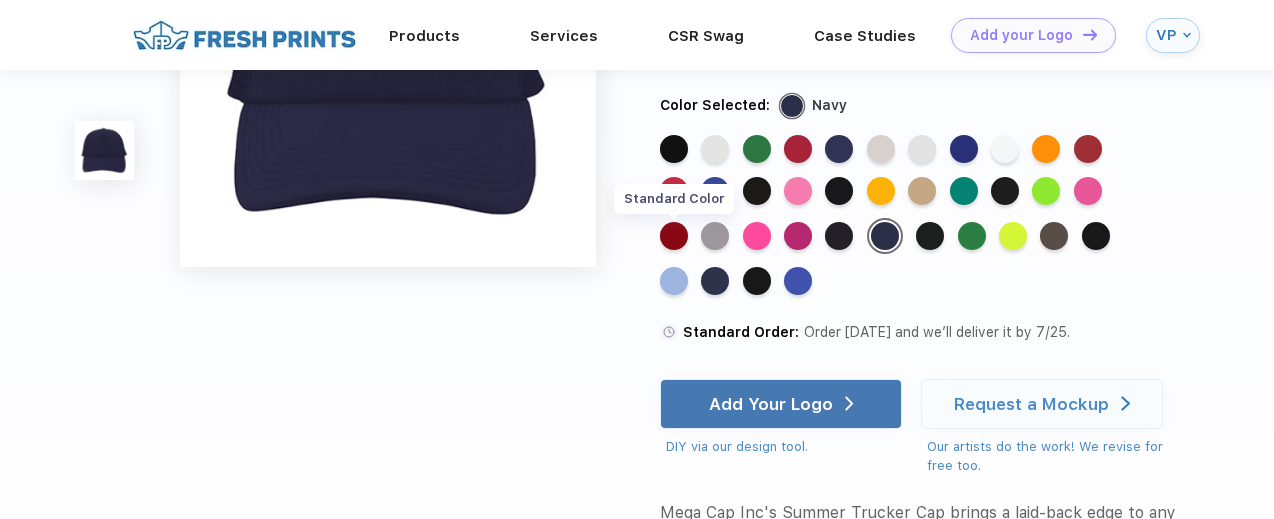 click on "Standard Color" at bounding box center (674, 236) 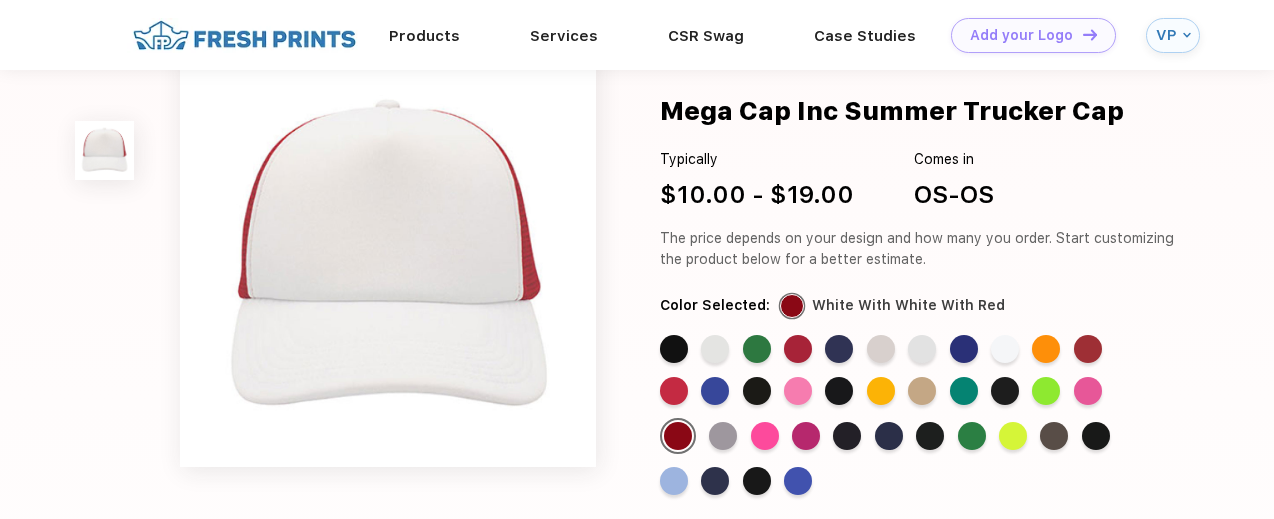 scroll, scrollTop: 0, scrollLeft: 0, axis: both 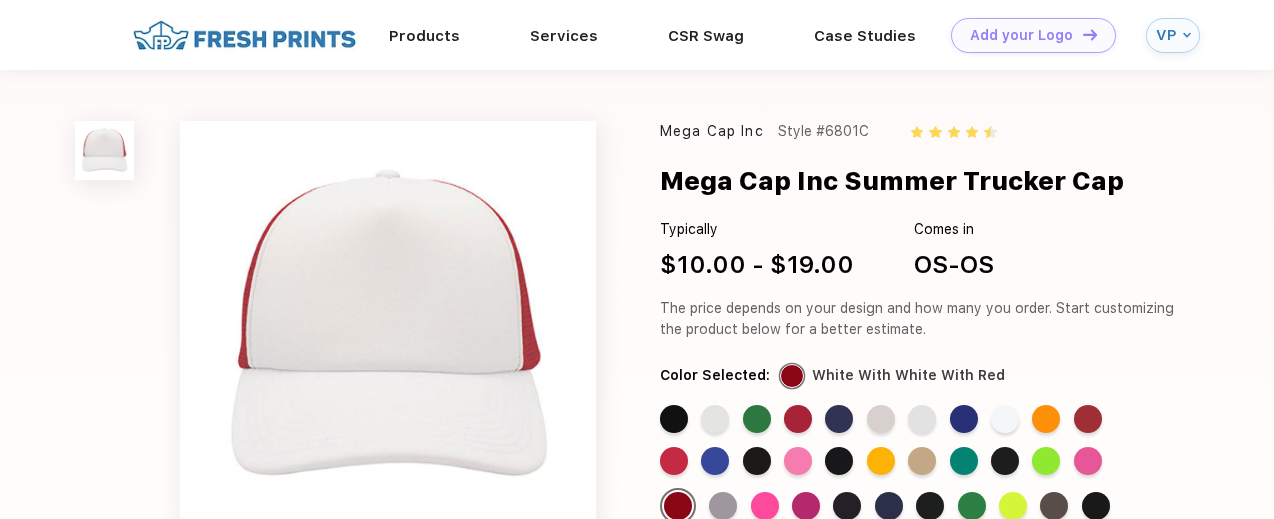 click on "Standard Color Standard Color Standard Color Standard Color Standard Color Standard Color Standard Color Standard Color Standard Color Standard Color Standard Color Standard Color Standard Color Standard Color Standard Color Standard Color Standard Color Standard Color Standard Color Standard Color Standard Color Standard Color Standard Color Standard Color Standard Color Standard Color Standard Color Standard Color Standard Color Standard Color Standard Color Standard Color Standard Color Standard Color Standard Color Standard Color Standard Color" at bounding box center (907, 492) 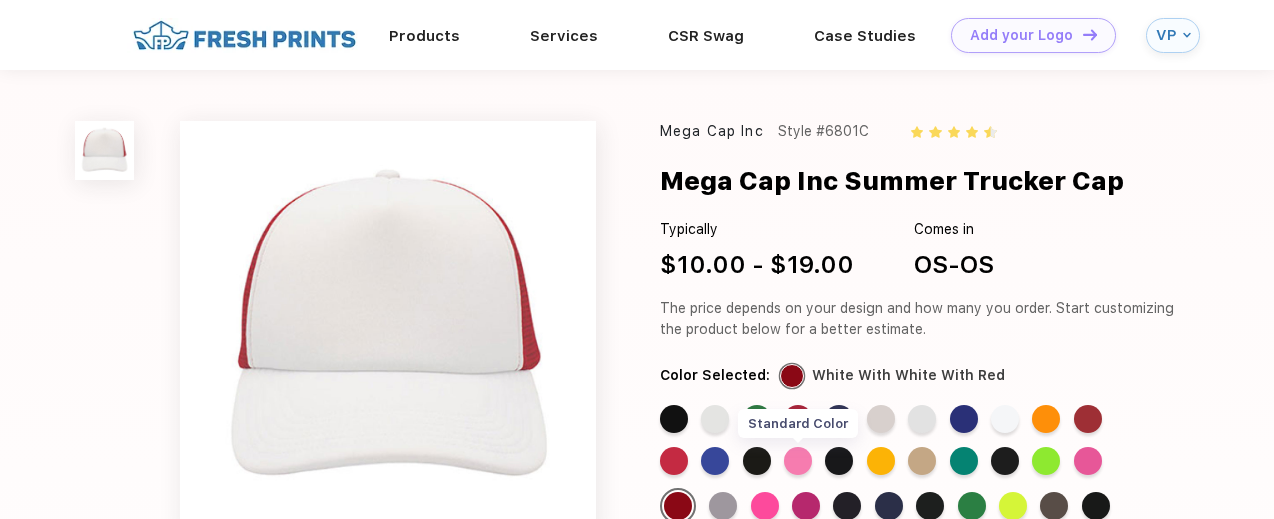 click on "Standard Color" at bounding box center [798, 461] 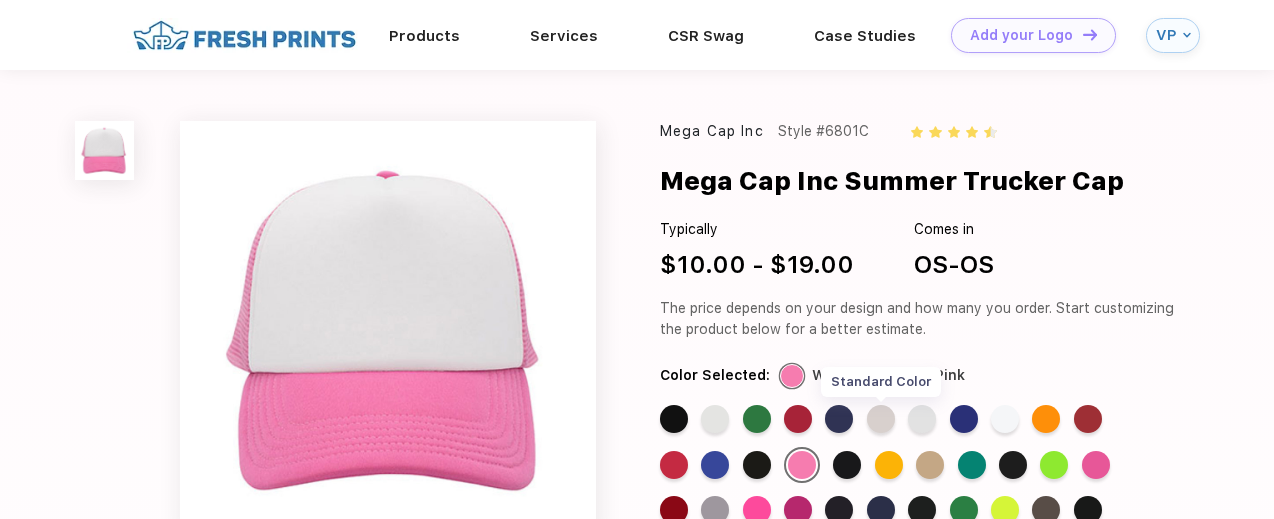 click on "Standard Color" at bounding box center [881, 419] 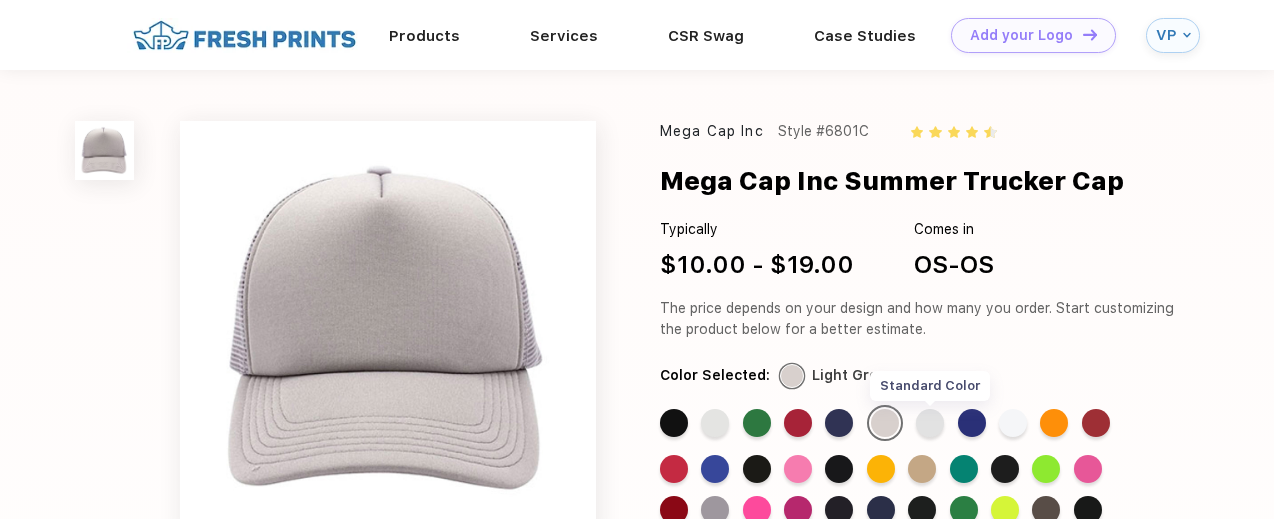 click on "Standard Color" at bounding box center (930, 423) 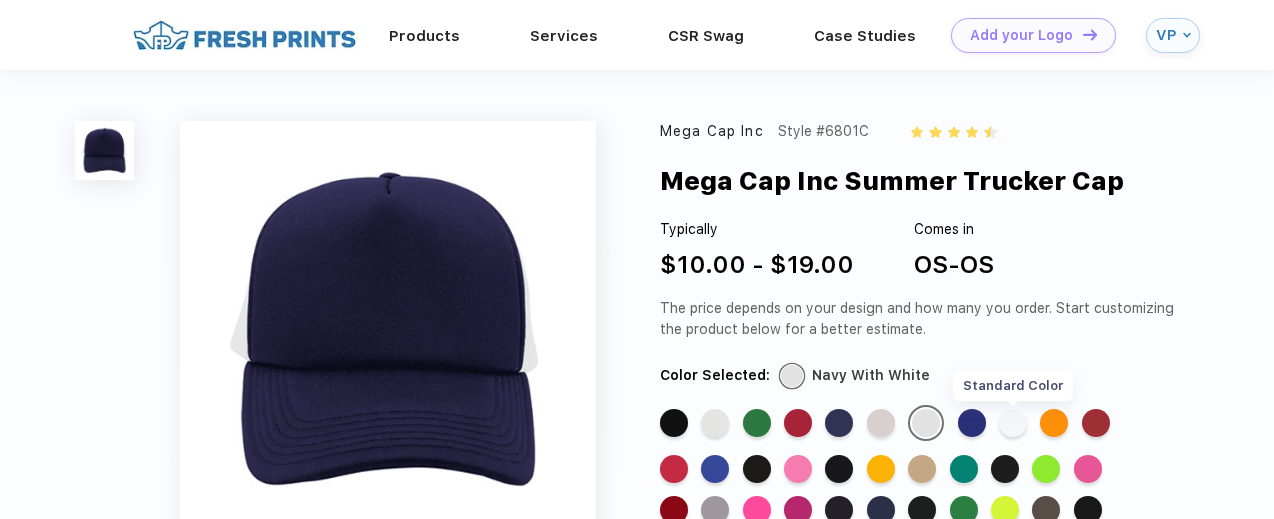 click on "Standard Color" at bounding box center [1013, 423] 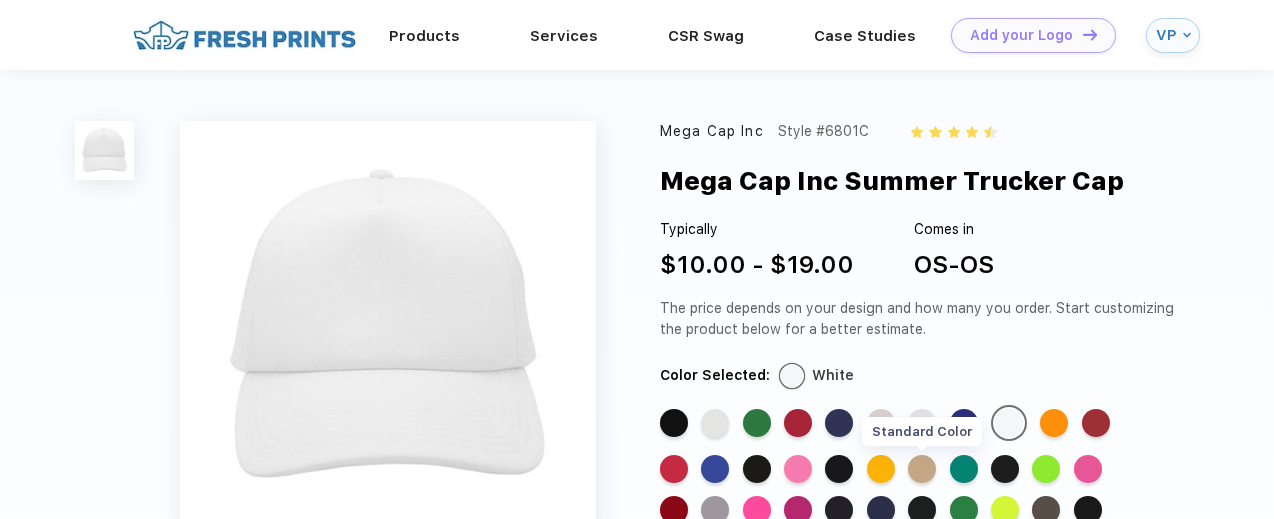 click on "Standard Color" at bounding box center [922, 469] 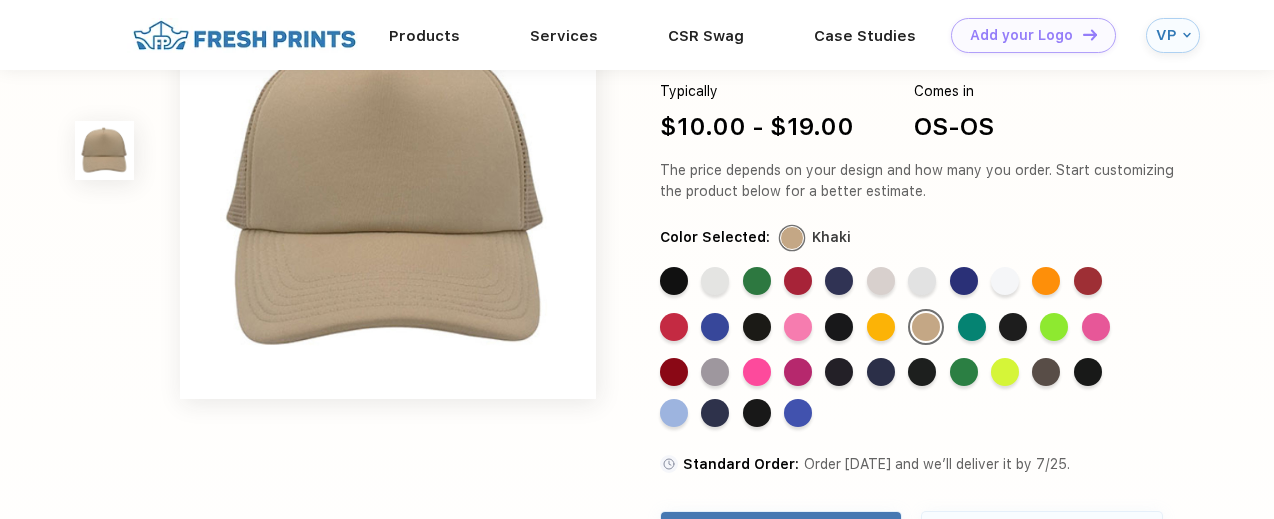scroll, scrollTop: 100, scrollLeft: 0, axis: vertical 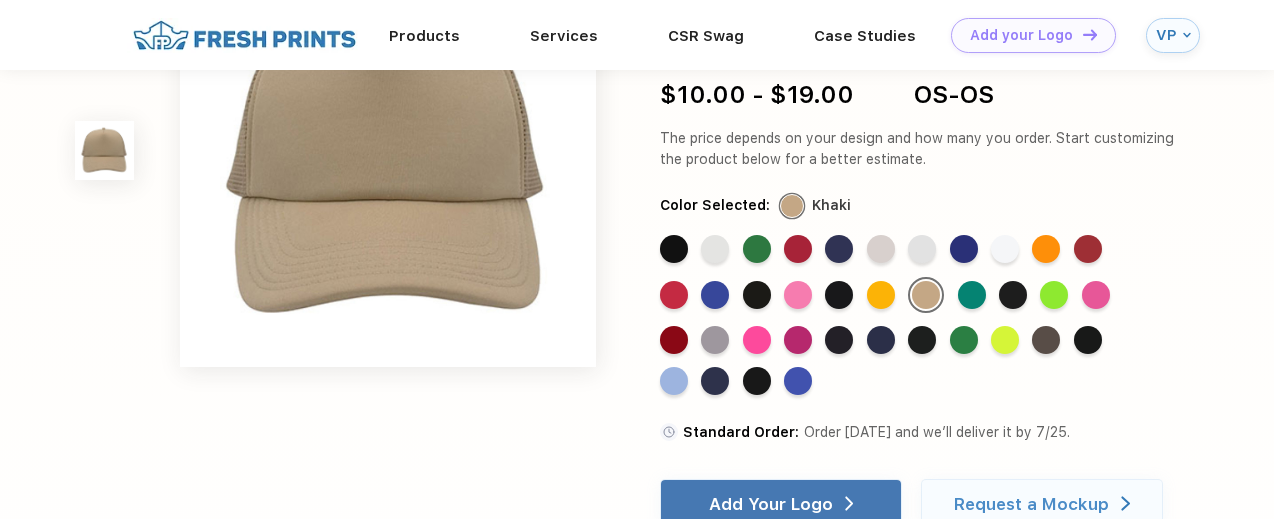 click on "Standard Color" at bounding box center [1046, 340] 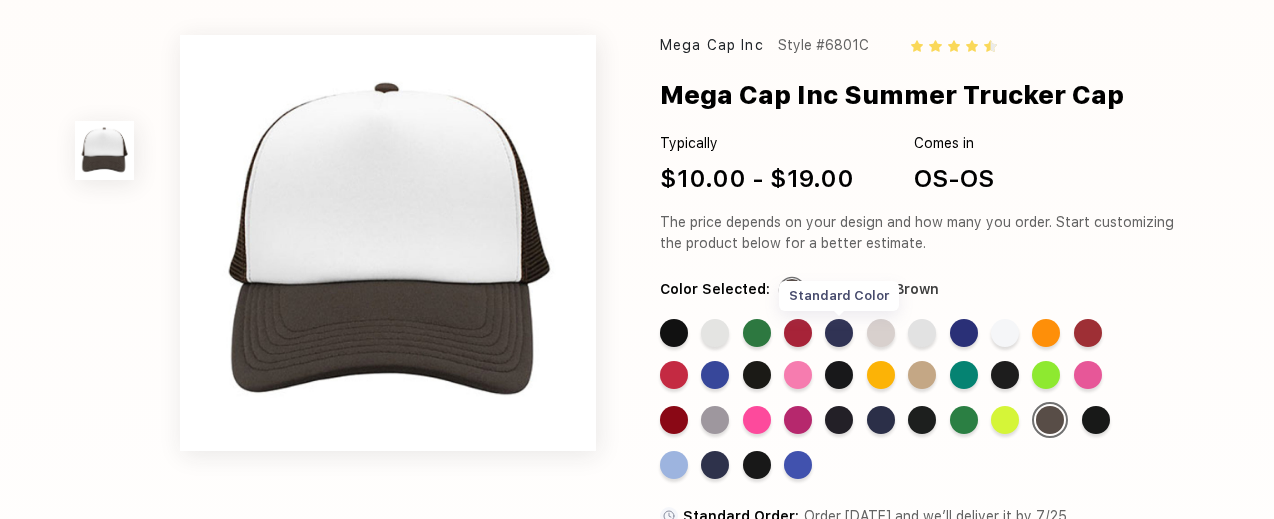 scroll, scrollTop: 200, scrollLeft: 0, axis: vertical 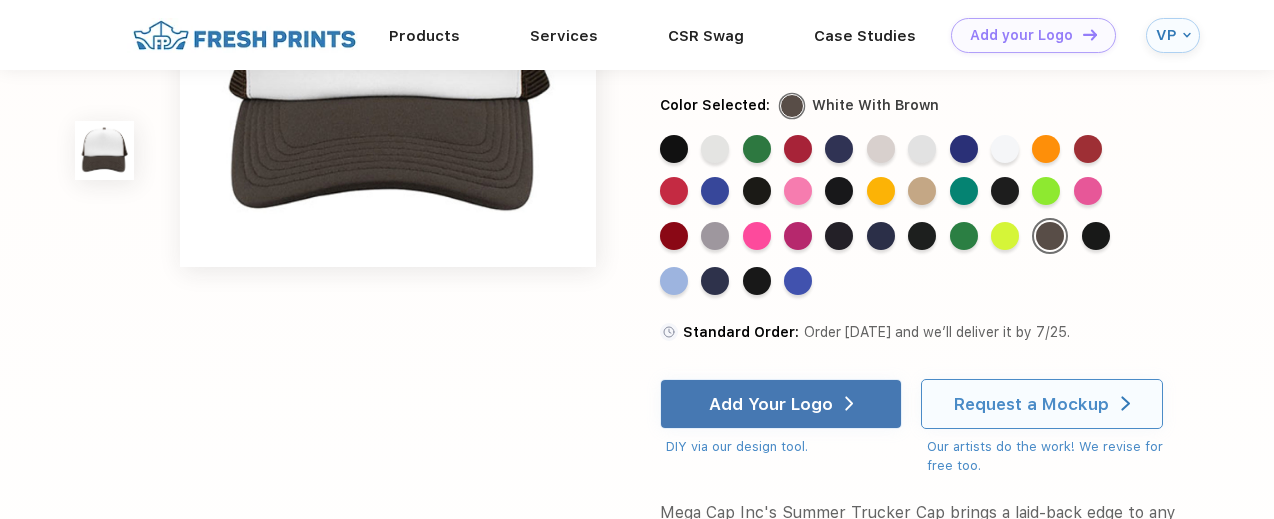 click on "Request a Mockup" at bounding box center (1042, 404) 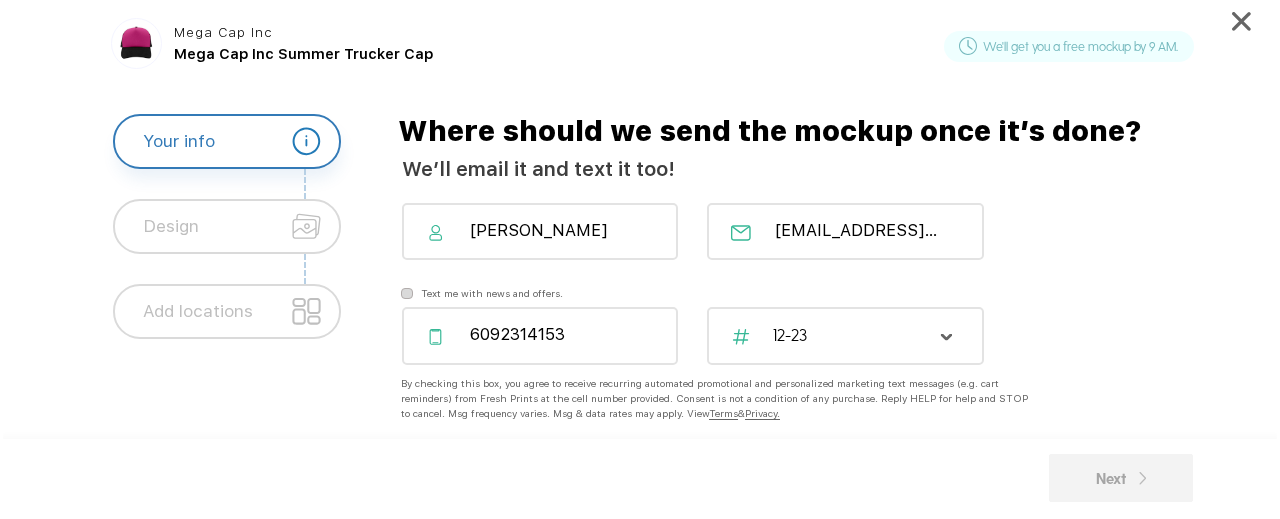 scroll, scrollTop: 0, scrollLeft: 0, axis: both 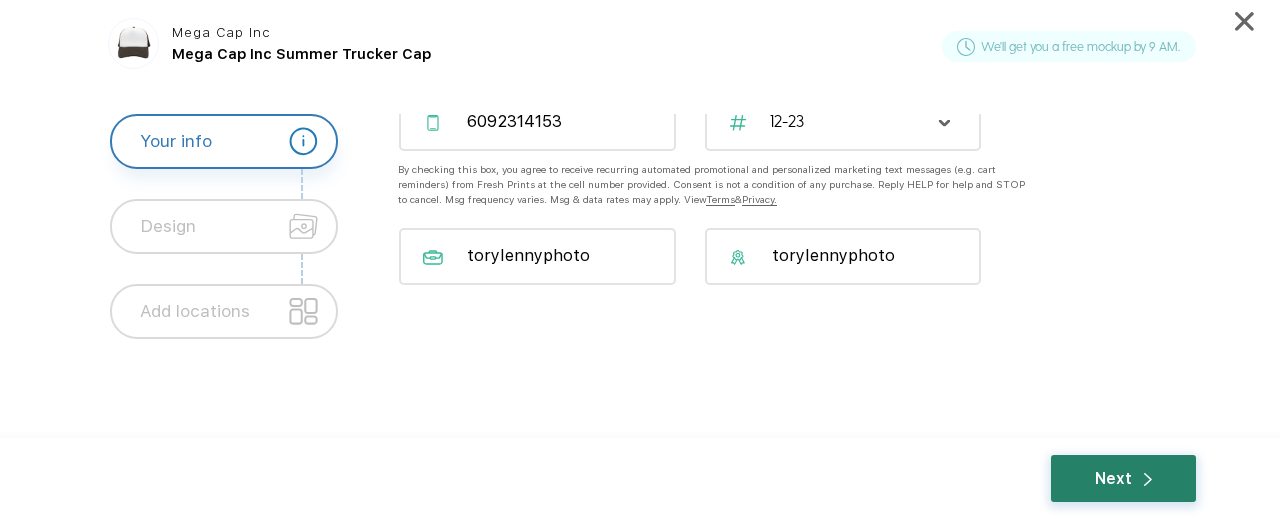 click on "Next" 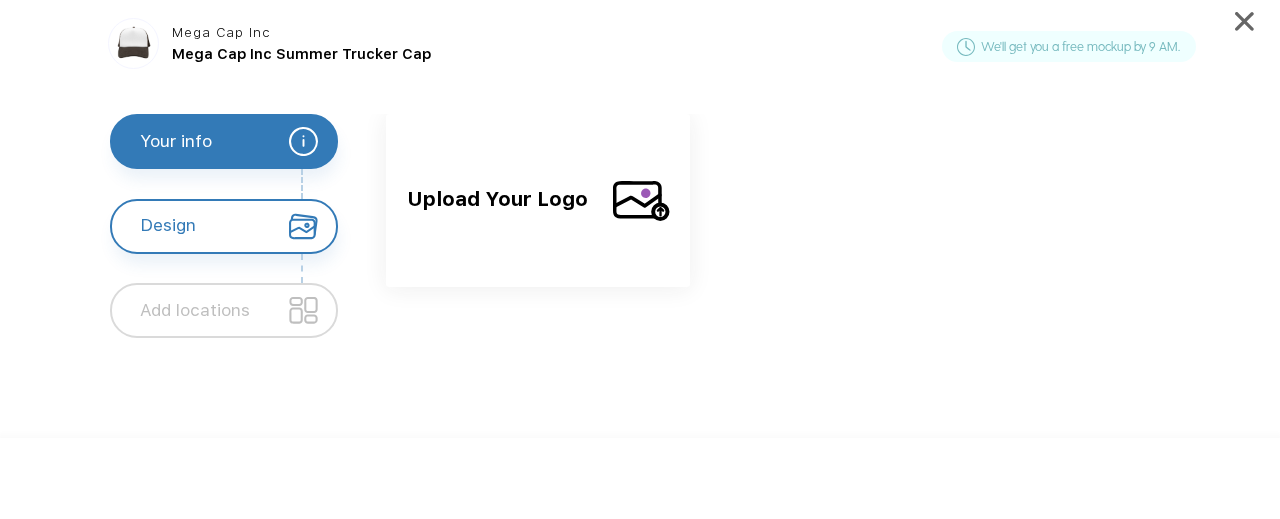 click on "Upload Your Logo" 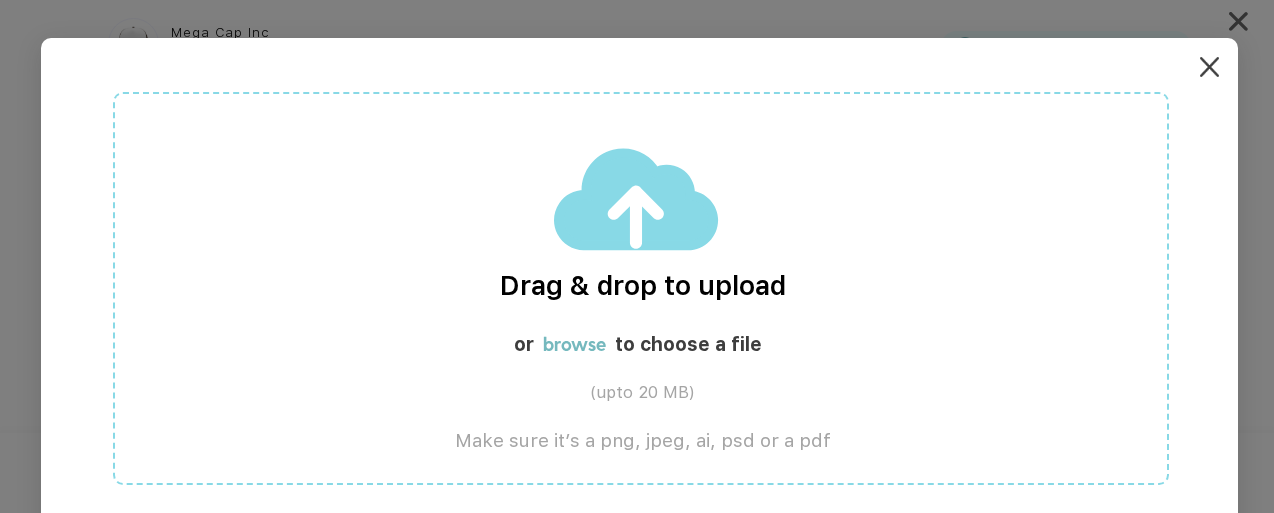 click 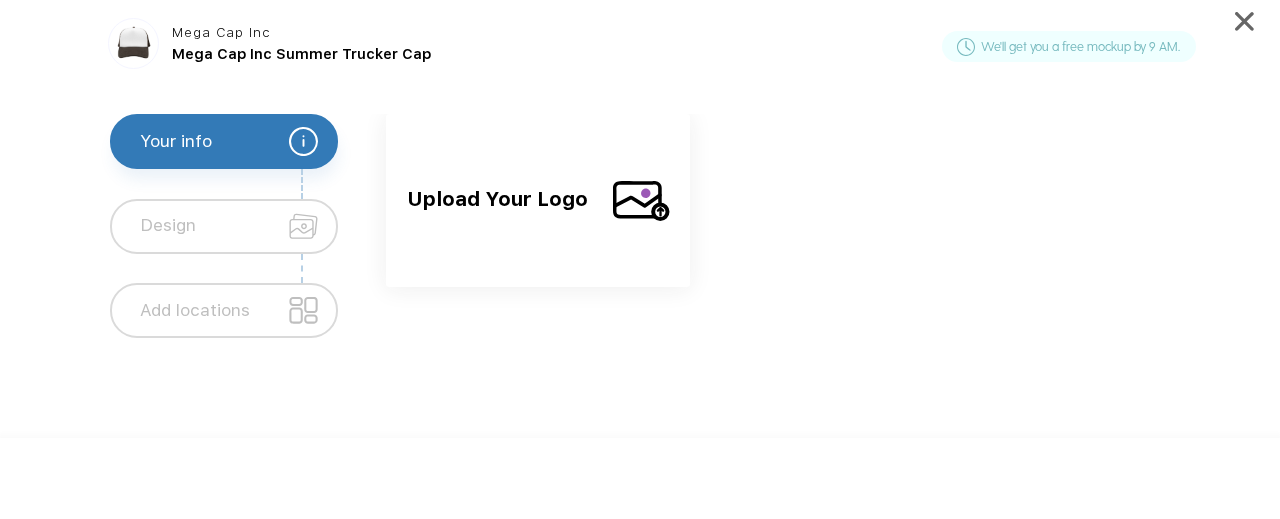 click on "Add locations" 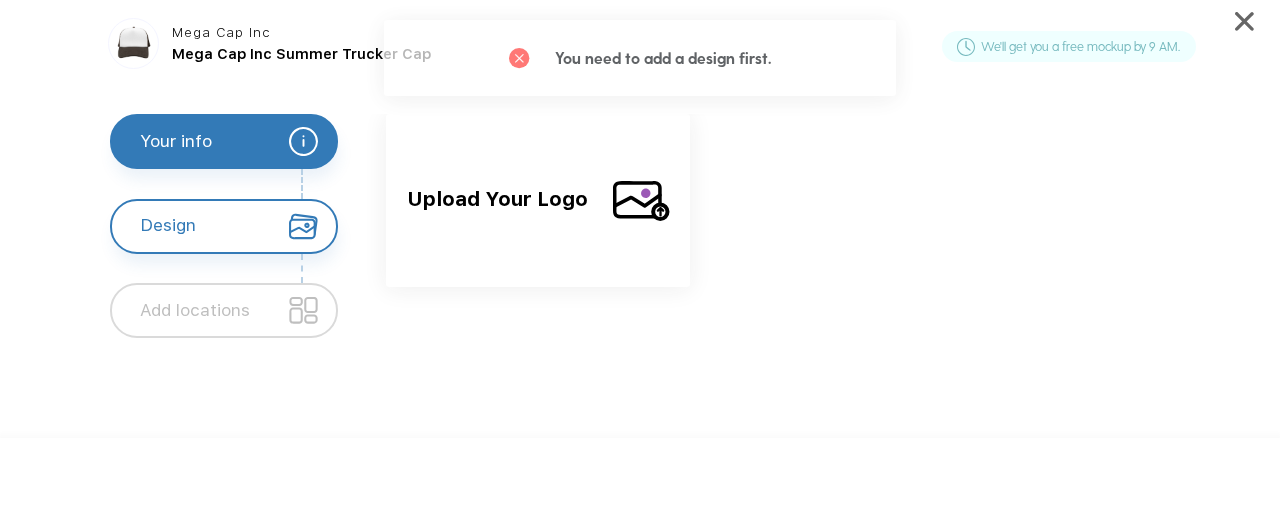 click on "Upload Your Logo" 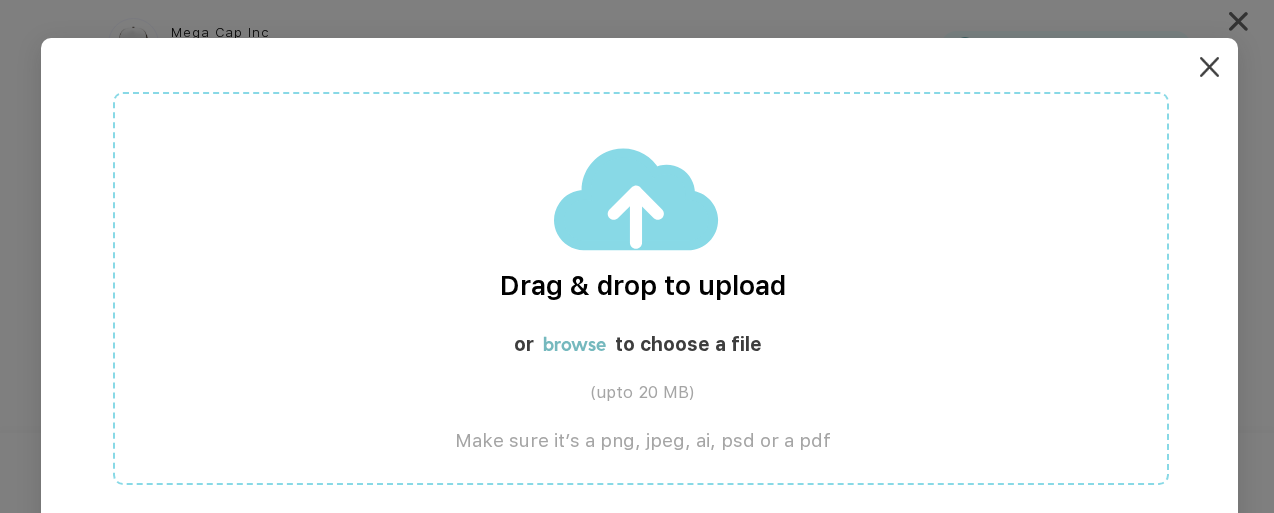 click on "browse" 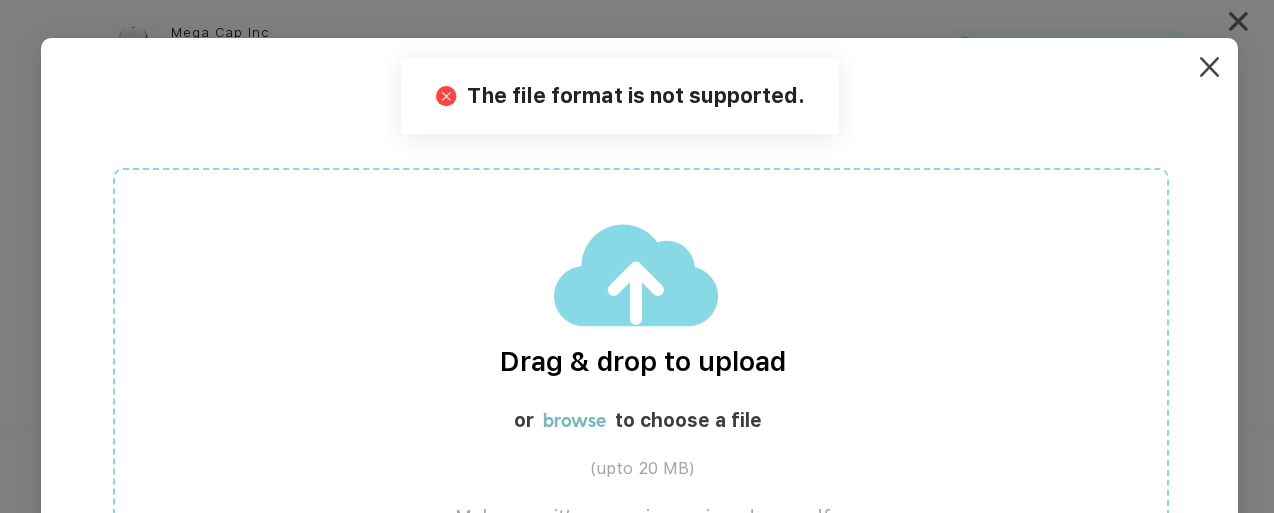 drag, startPoint x: 625, startPoint y: 251, endPoint x: 570, endPoint y: 425, distance: 182.48561 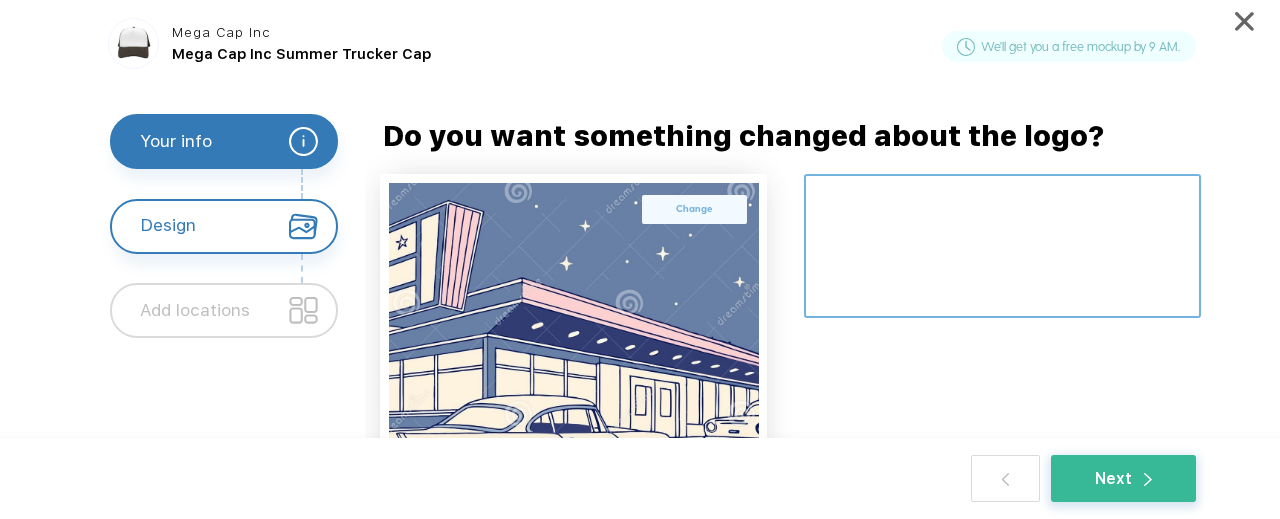 click 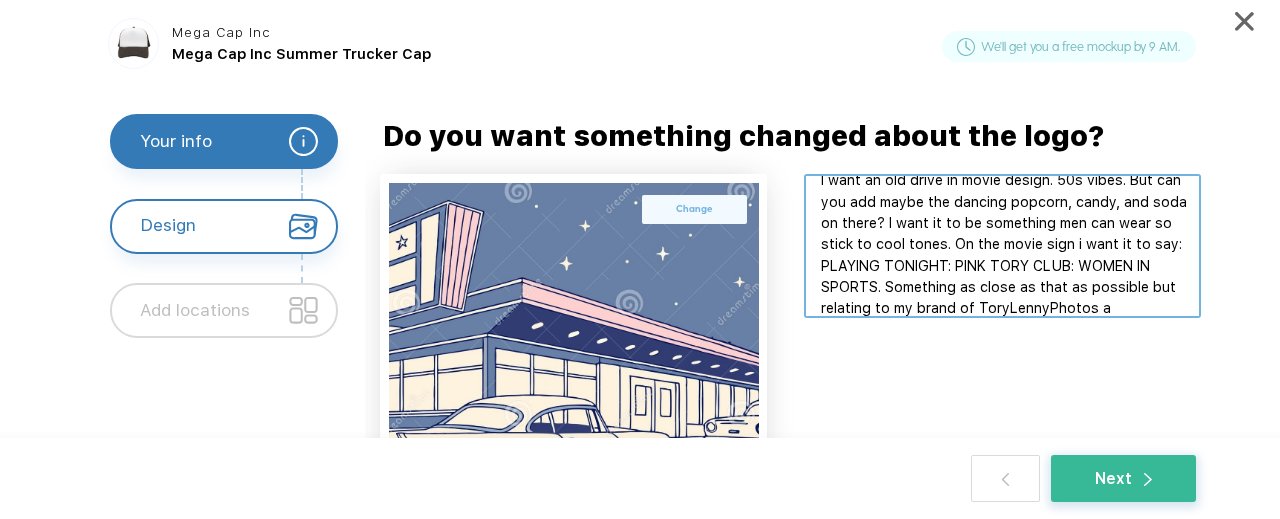 scroll, scrollTop: 41, scrollLeft: 0, axis: vertical 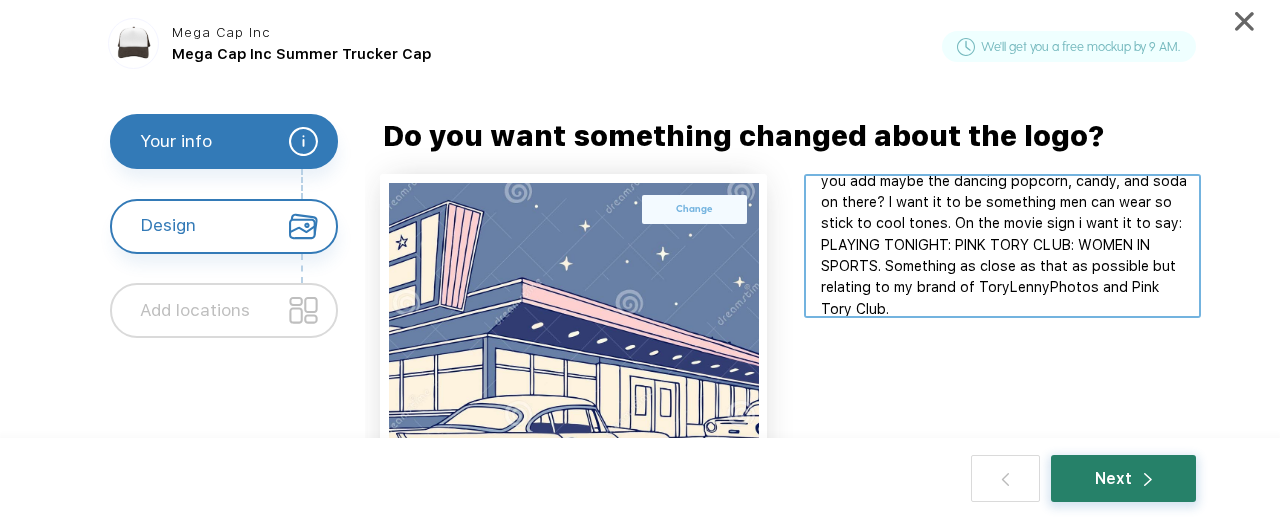 type on "I want an old drive in movie design. 50s vibes. But can you add maybe the dancing popcorn, candy, and soda on there? I want it to be something men can wear so stick to cool tones. On the movie sign i want it to say: PLAYING TONIGHT: PINK TORY CLUB: WOMEN IN SPORTS. Something as close as that as possible but relating to my brand of ToryLennyPhotos and Pink Tory Club." 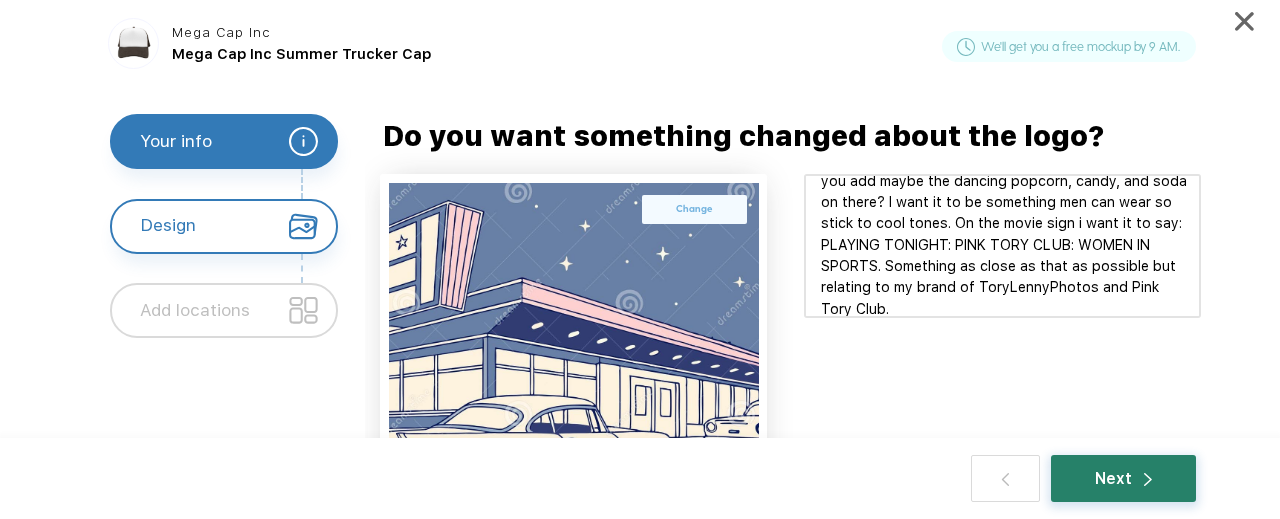 click on "Next" 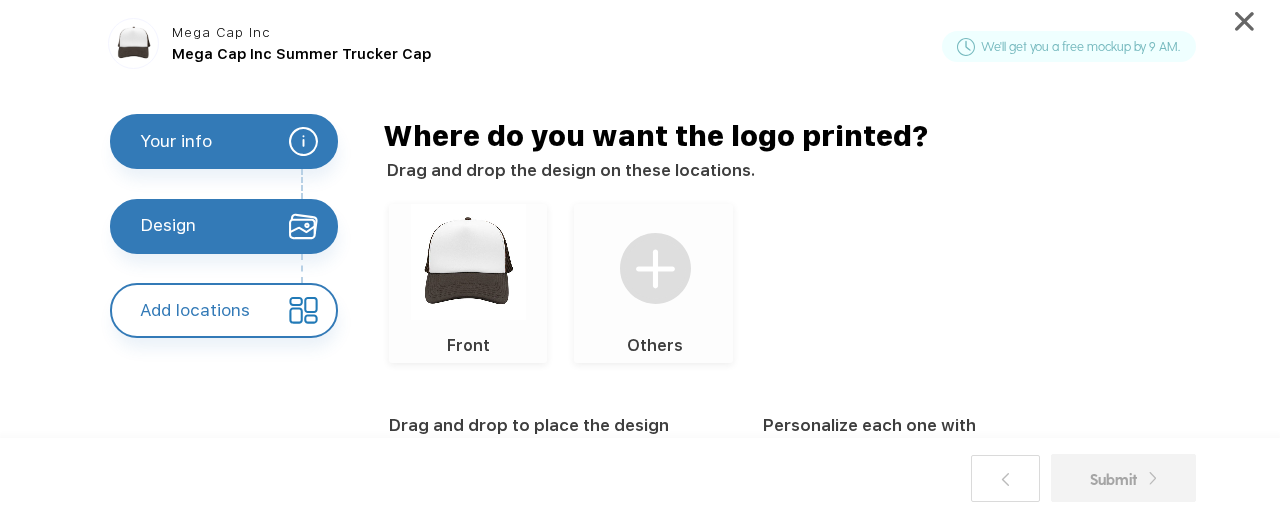 click 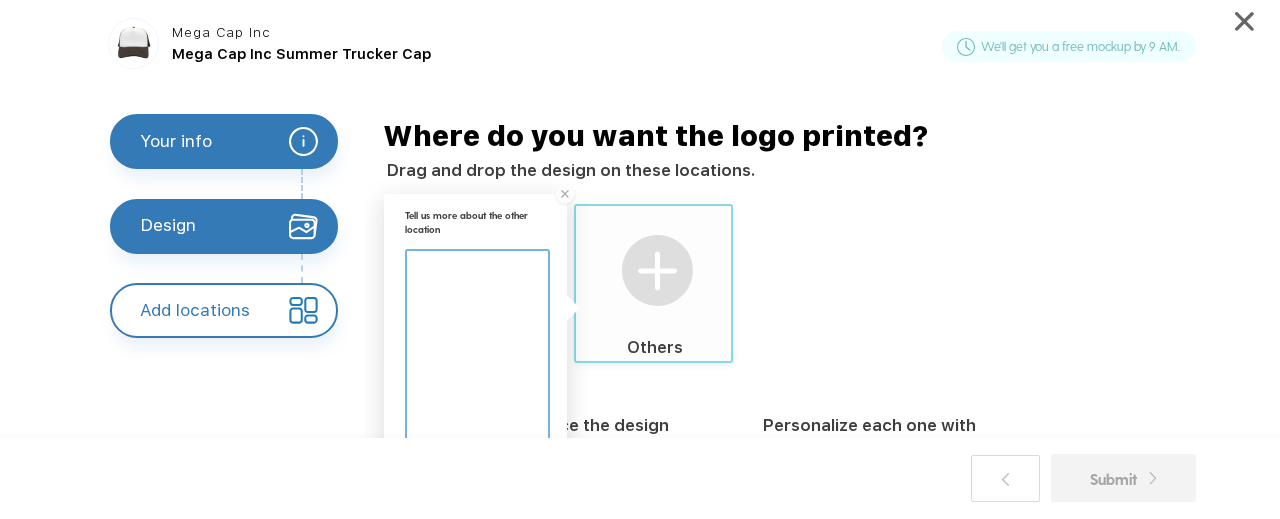 click on "Front Others   Tell us more about the other location" 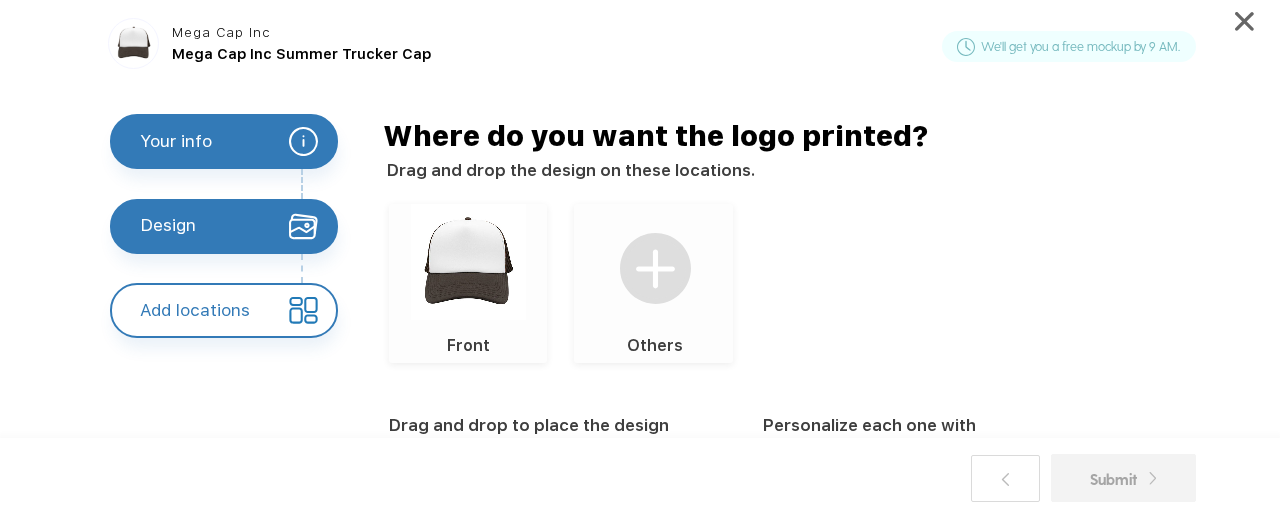 click 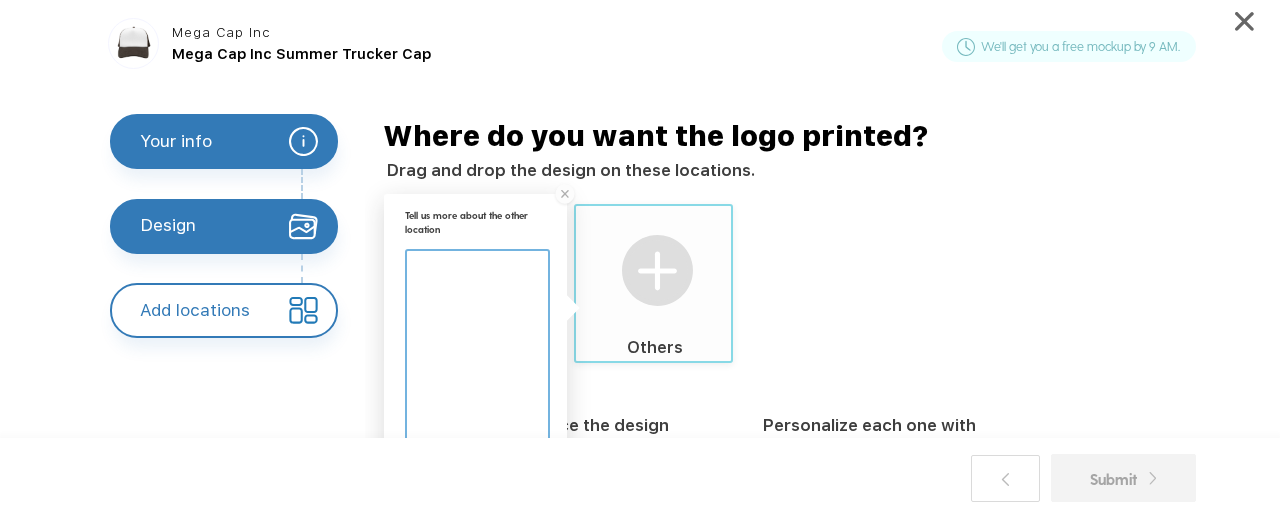 click 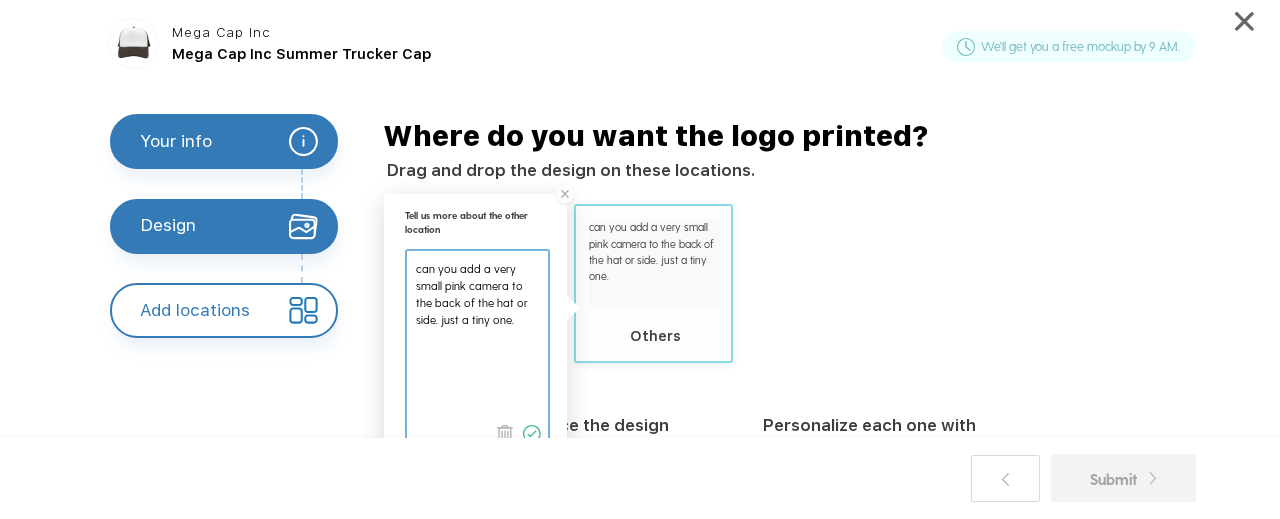 type on "can you add a very small pink camera to the back of the hat or side. just a tiny one." 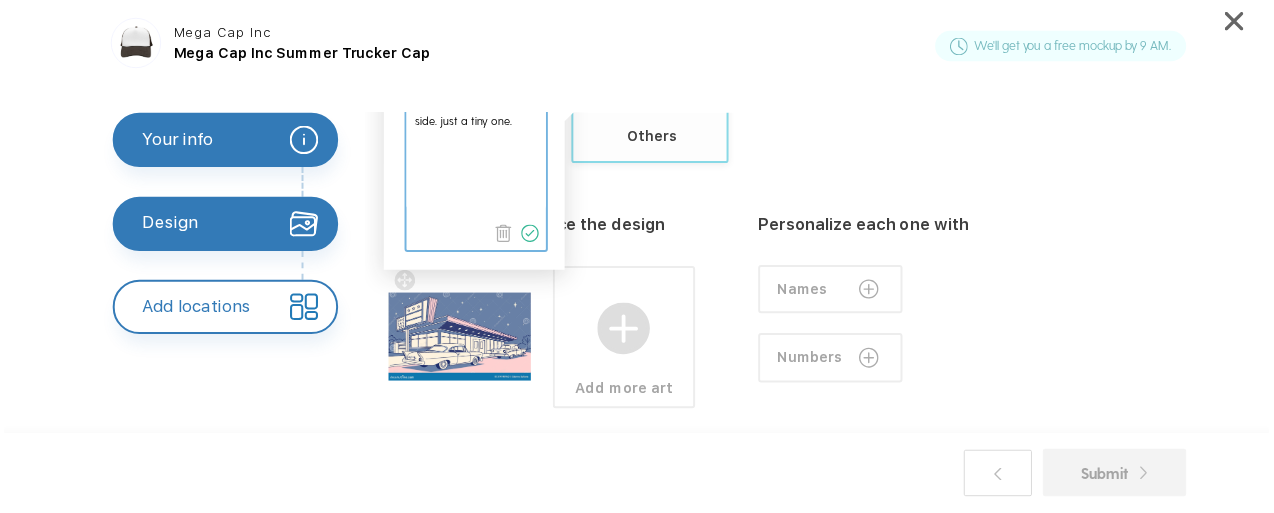scroll, scrollTop: 200, scrollLeft: 0, axis: vertical 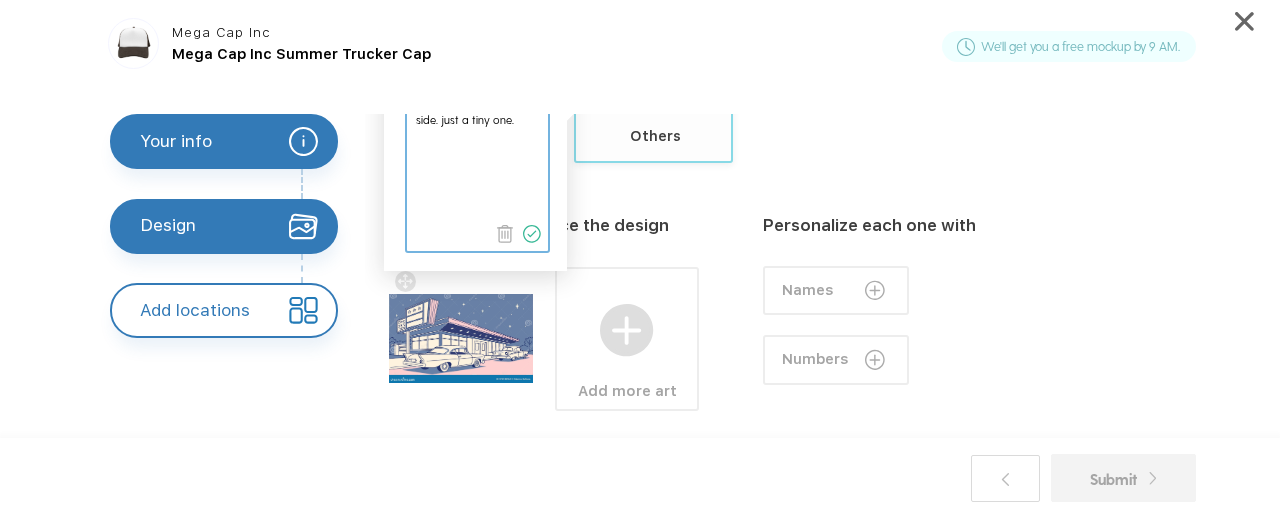 click 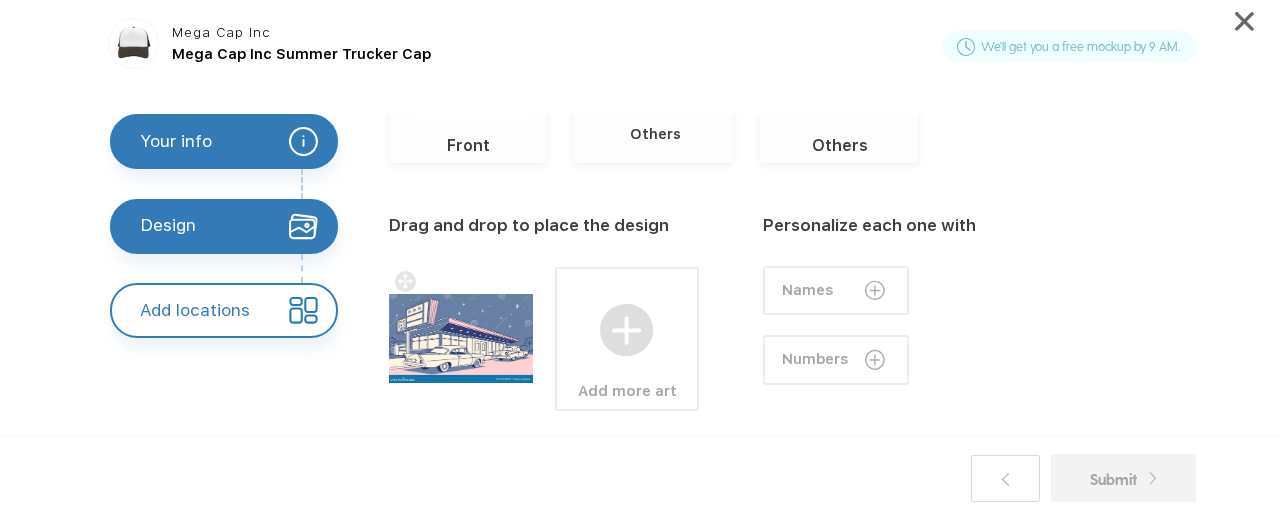 click 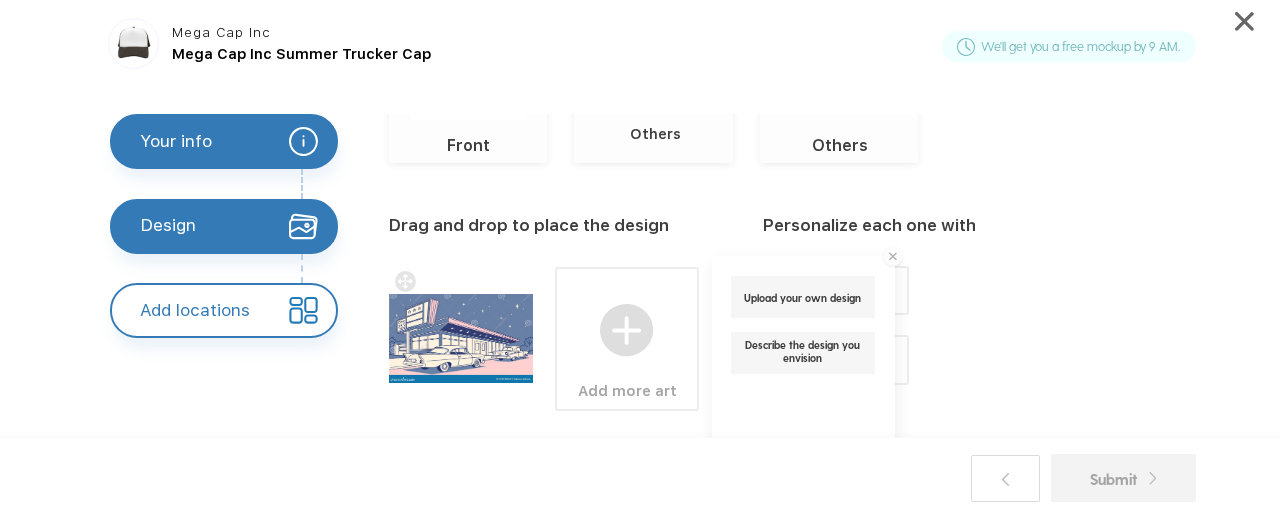 click on "Upload your own design" 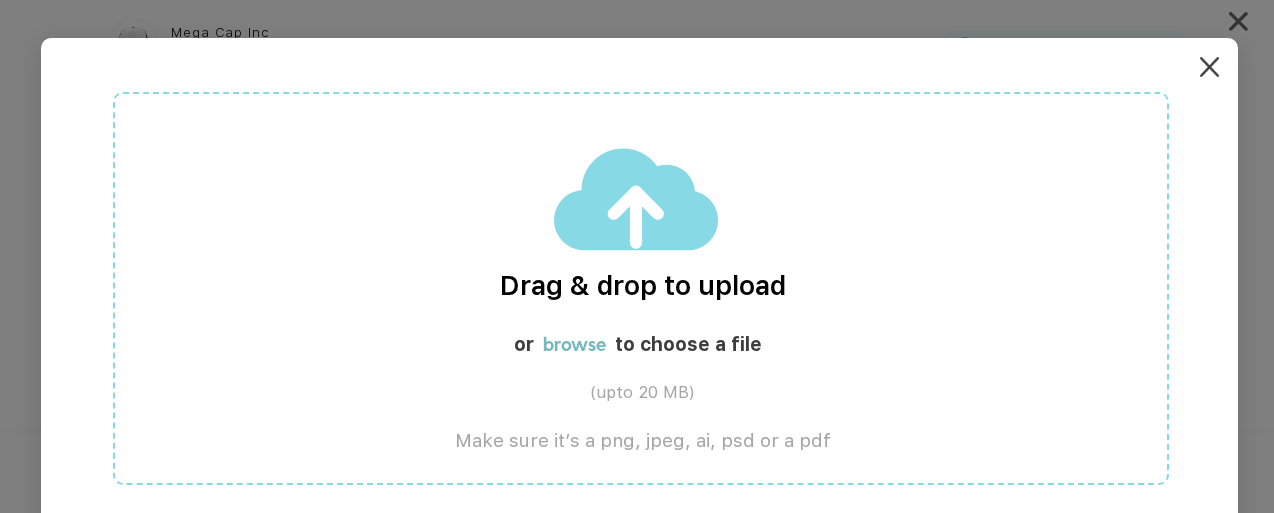click on "browse" 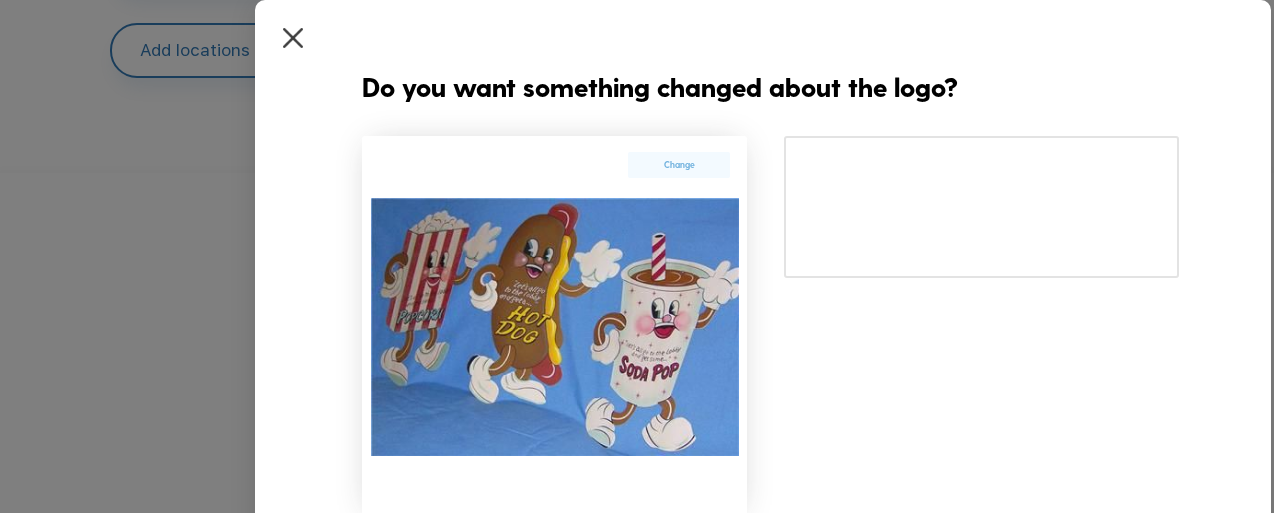 scroll, scrollTop: 300, scrollLeft: 0, axis: vertical 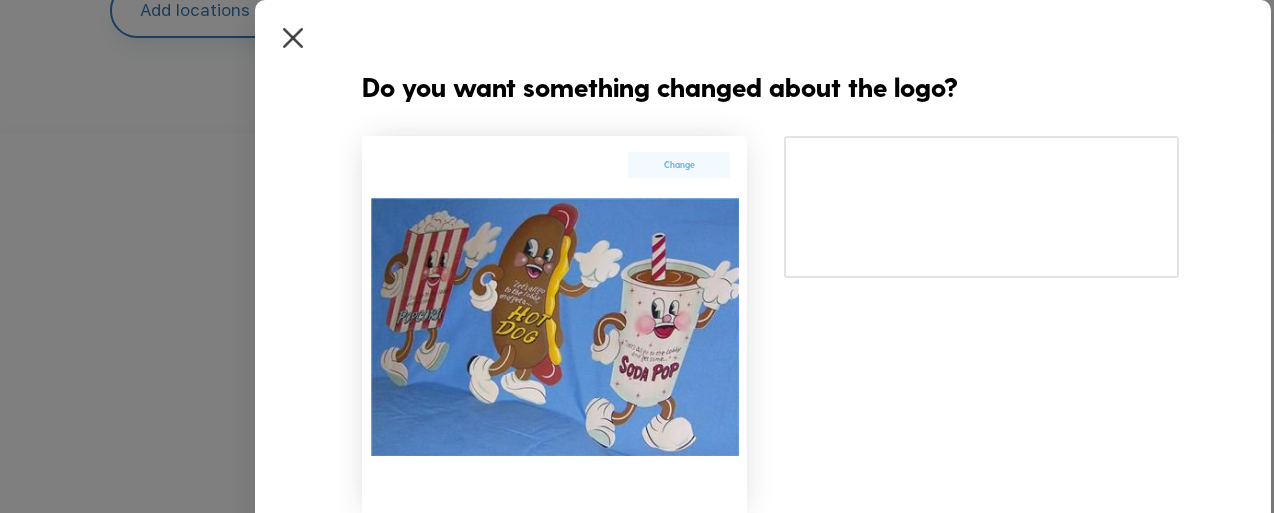 click 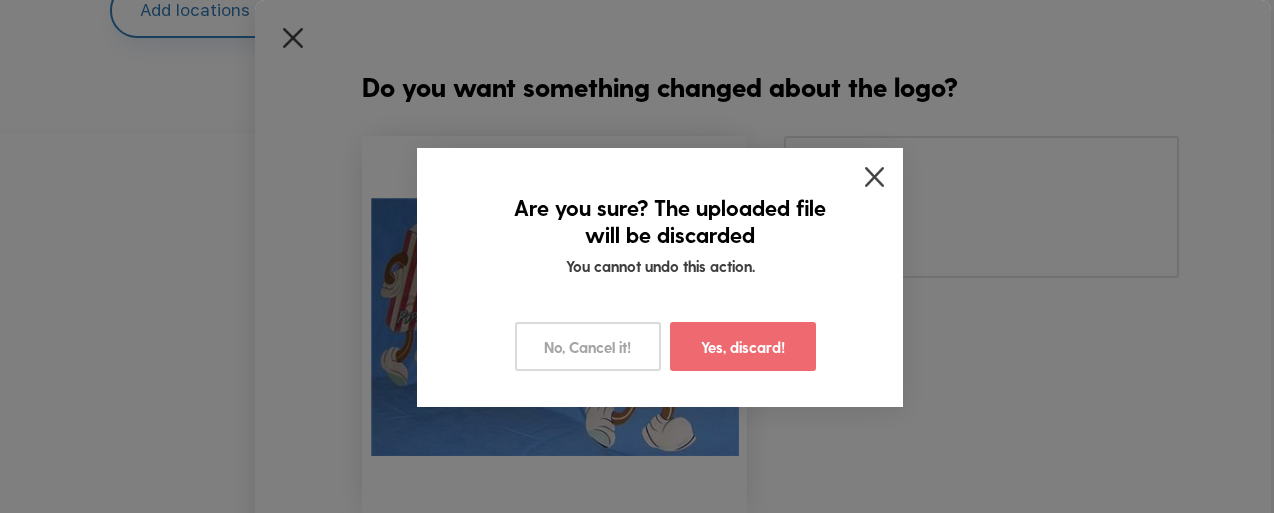 click on "Yes, discard!" 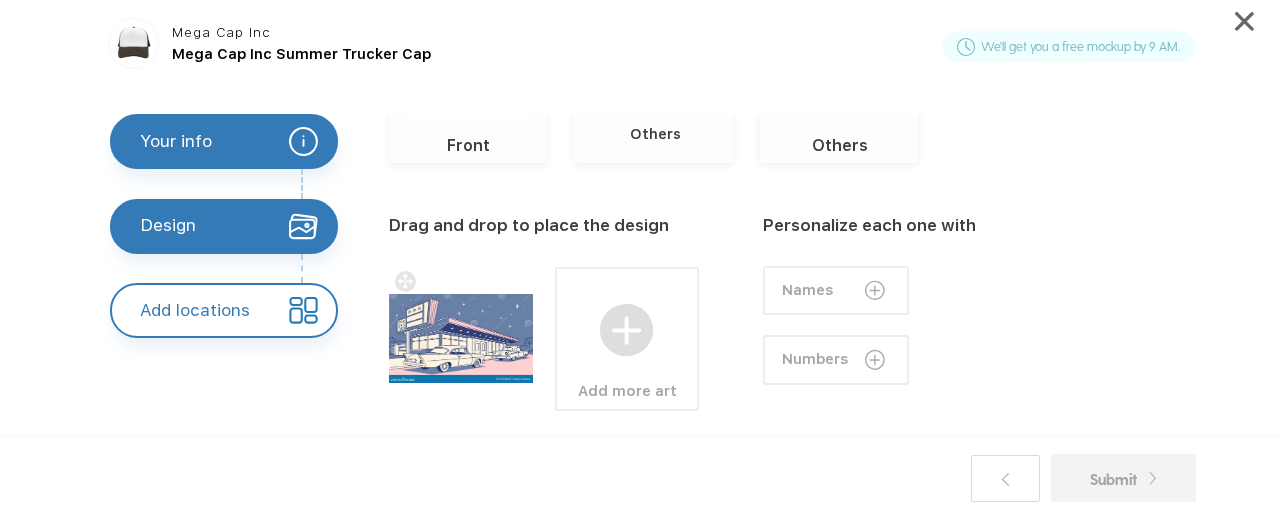 click 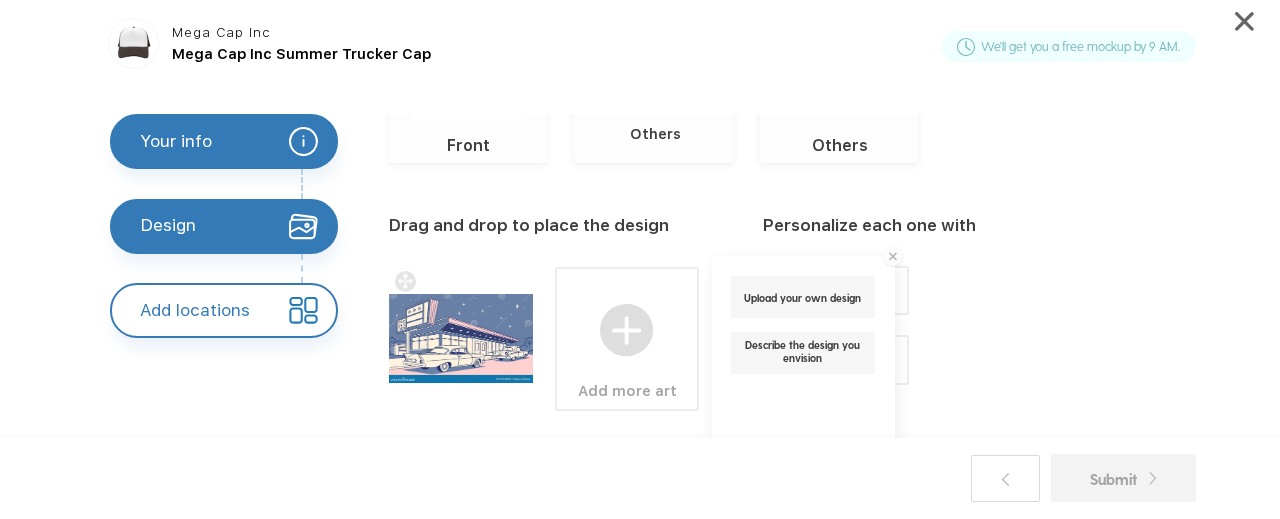 click on "Drag and drop to place the design" 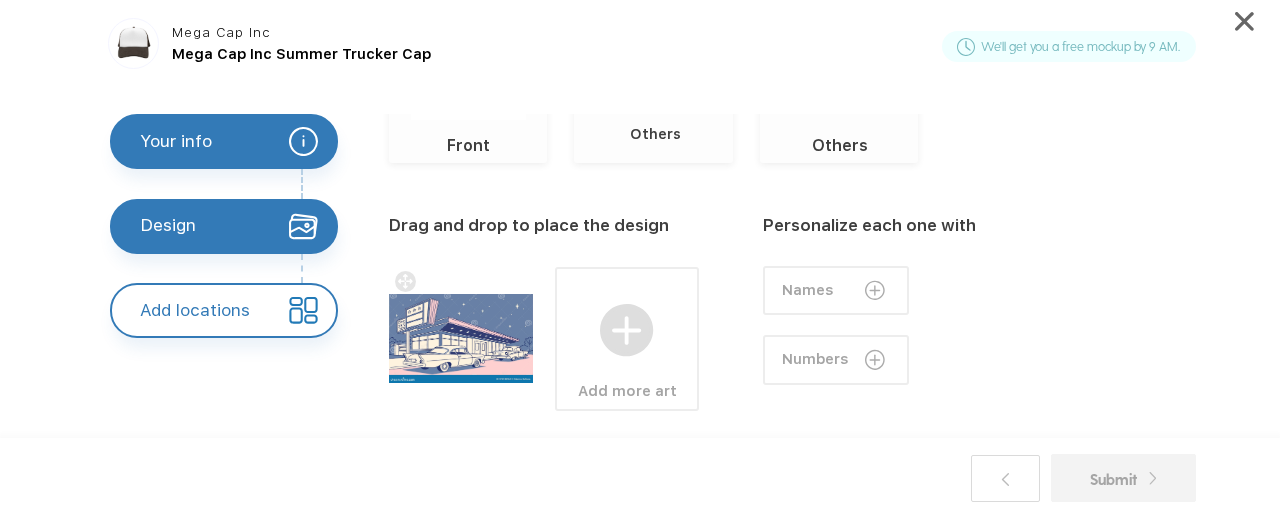 click 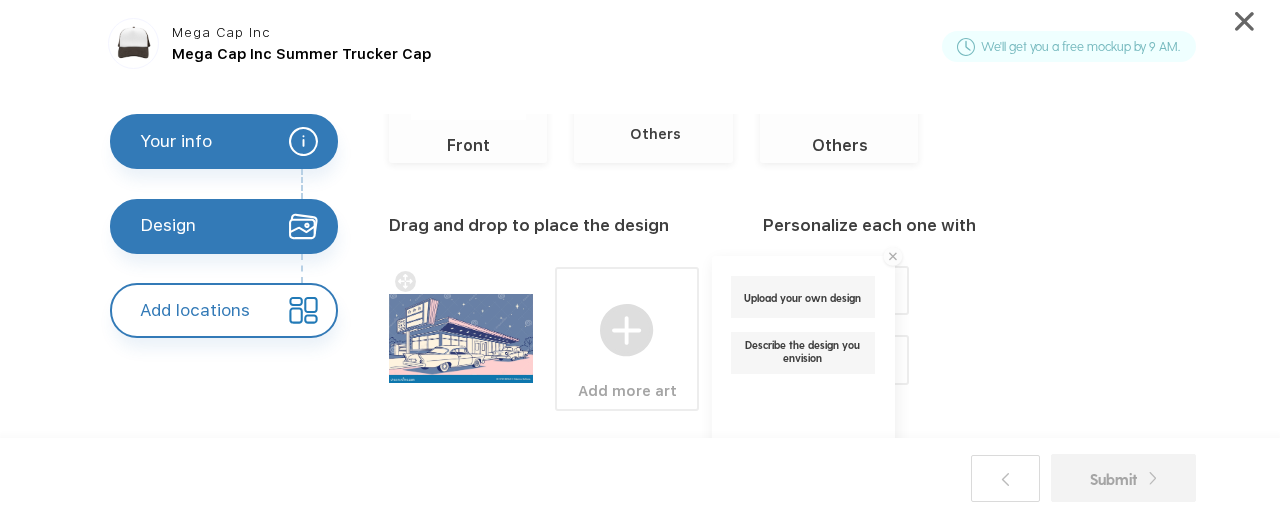 click on "Upload your own design" 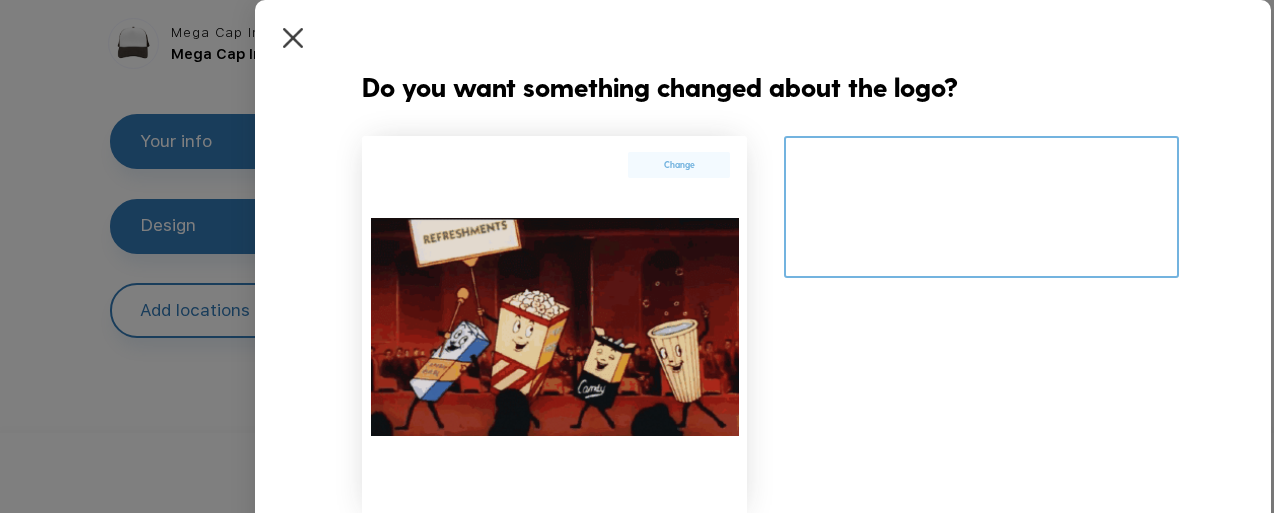 click 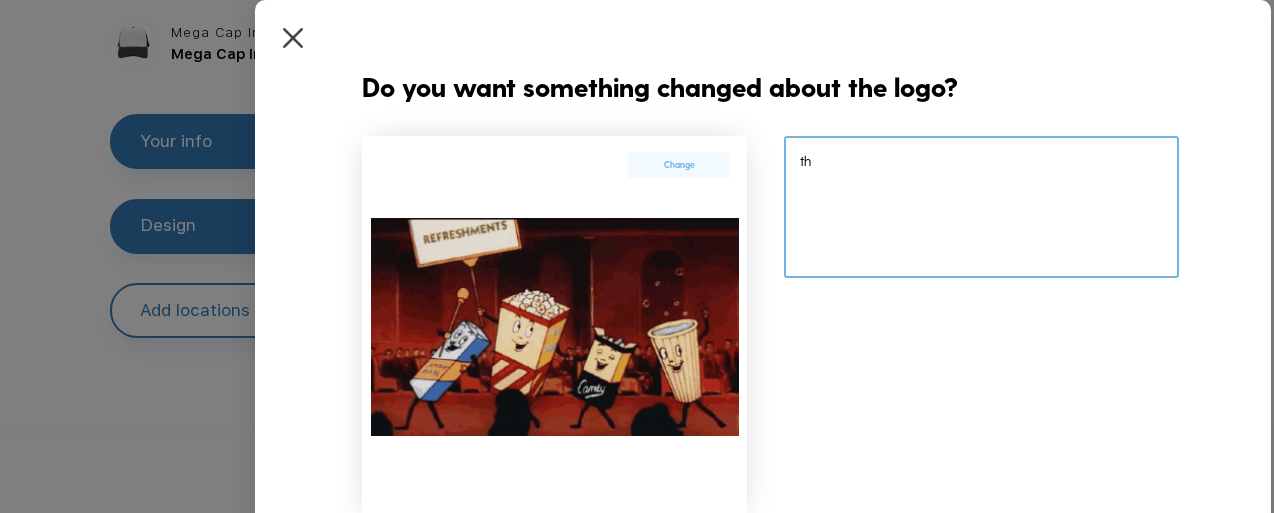 type on "t" 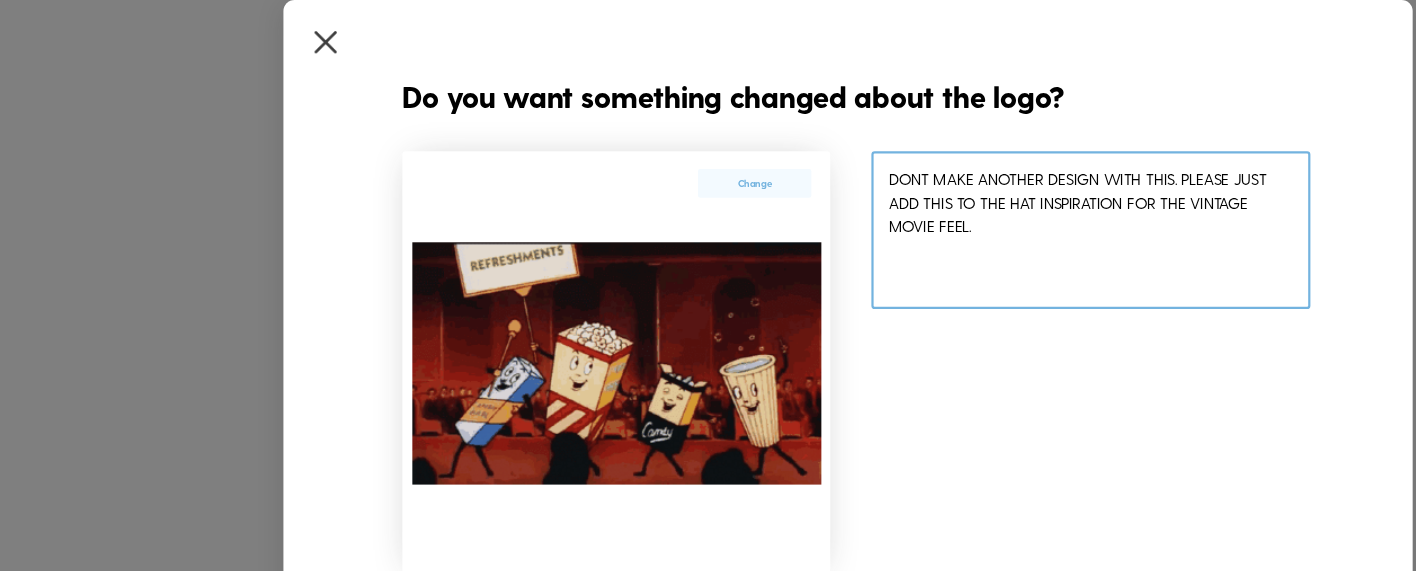 scroll, scrollTop: 525, scrollLeft: 0, axis: vertical 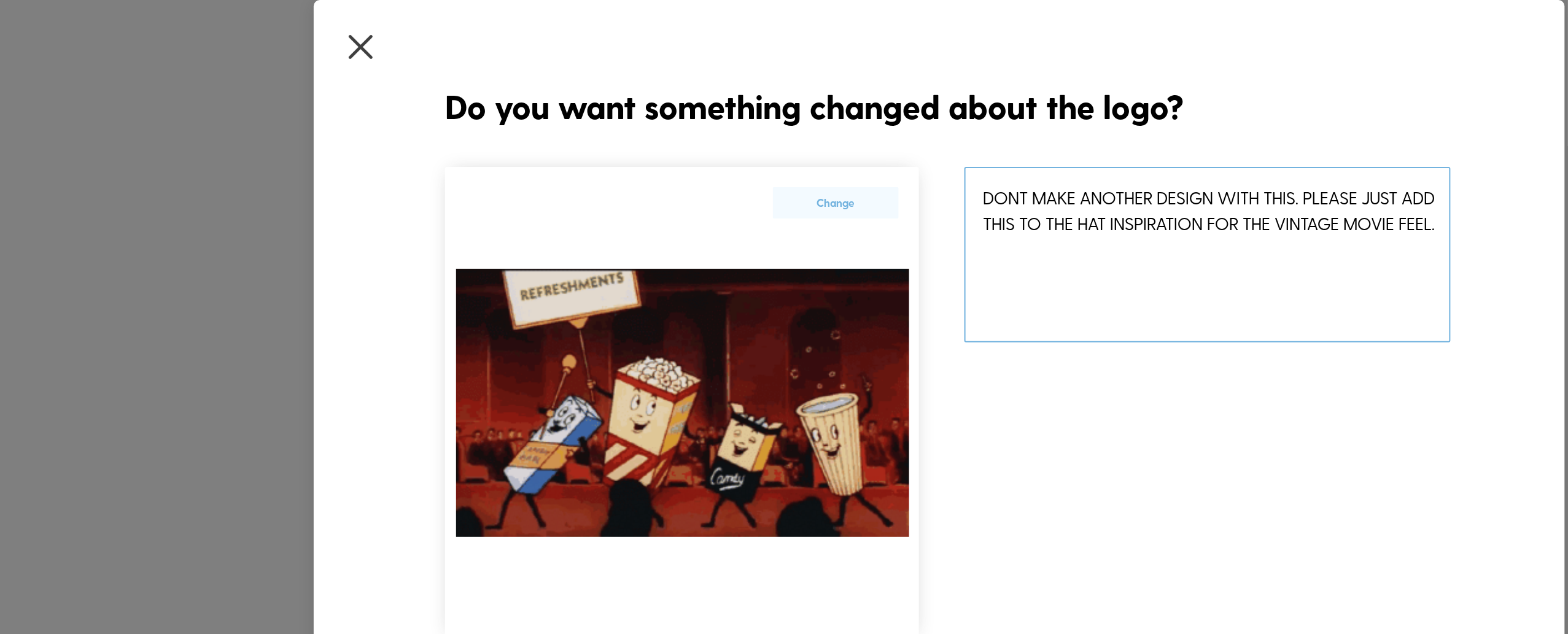 type on "DONT MAKE ANOTHER DESIGN WITH THIS. PLEASE JUST ADD THIS TO THE HAT INSPIRATION FOR THE VINTAGE MOVIE FEEL." 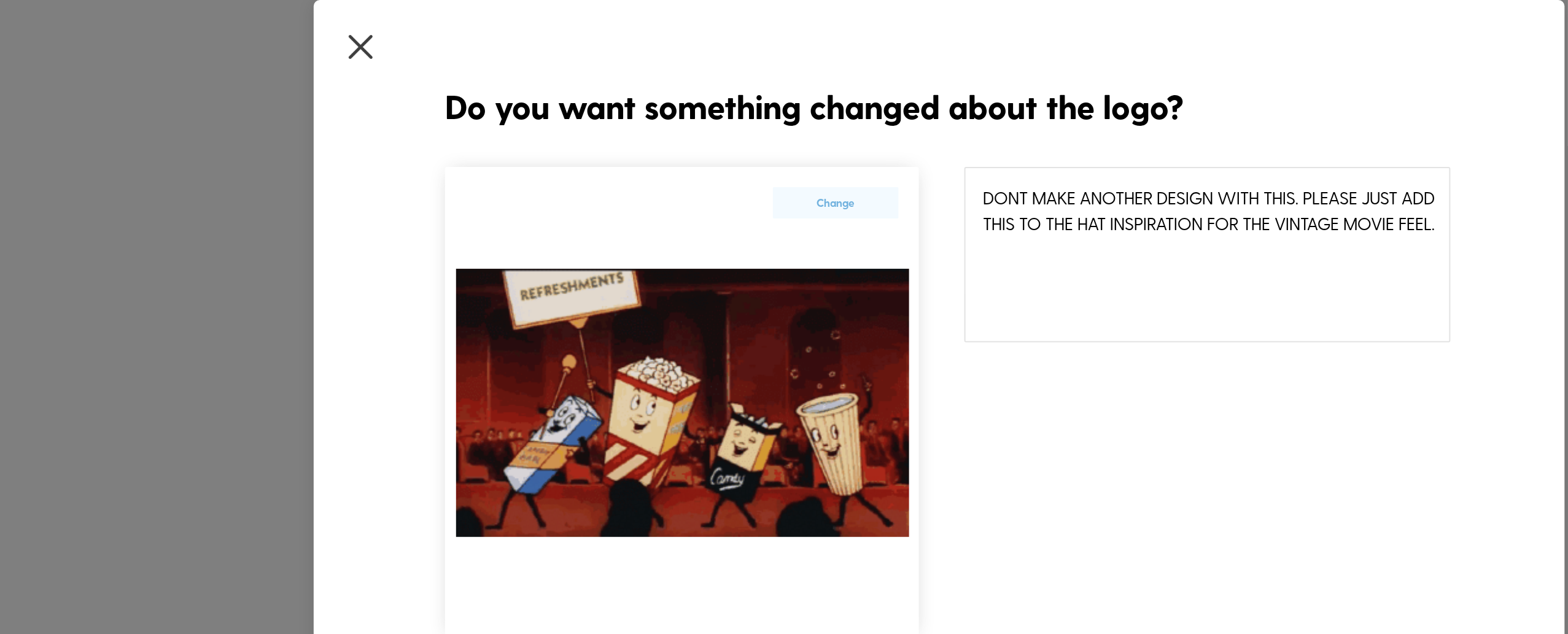 drag, startPoint x: 1028, startPoint y: 490, endPoint x: 995, endPoint y: 465, distance: 41.4005 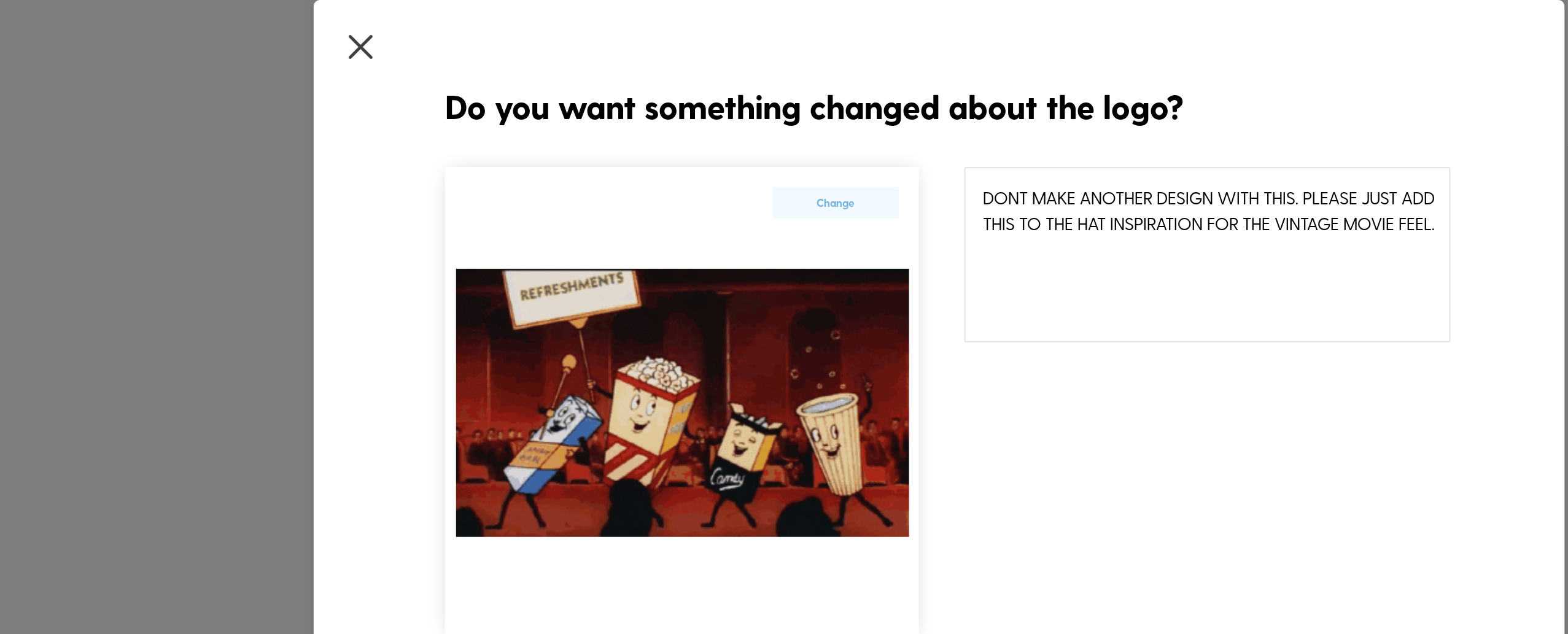 click on "Change" 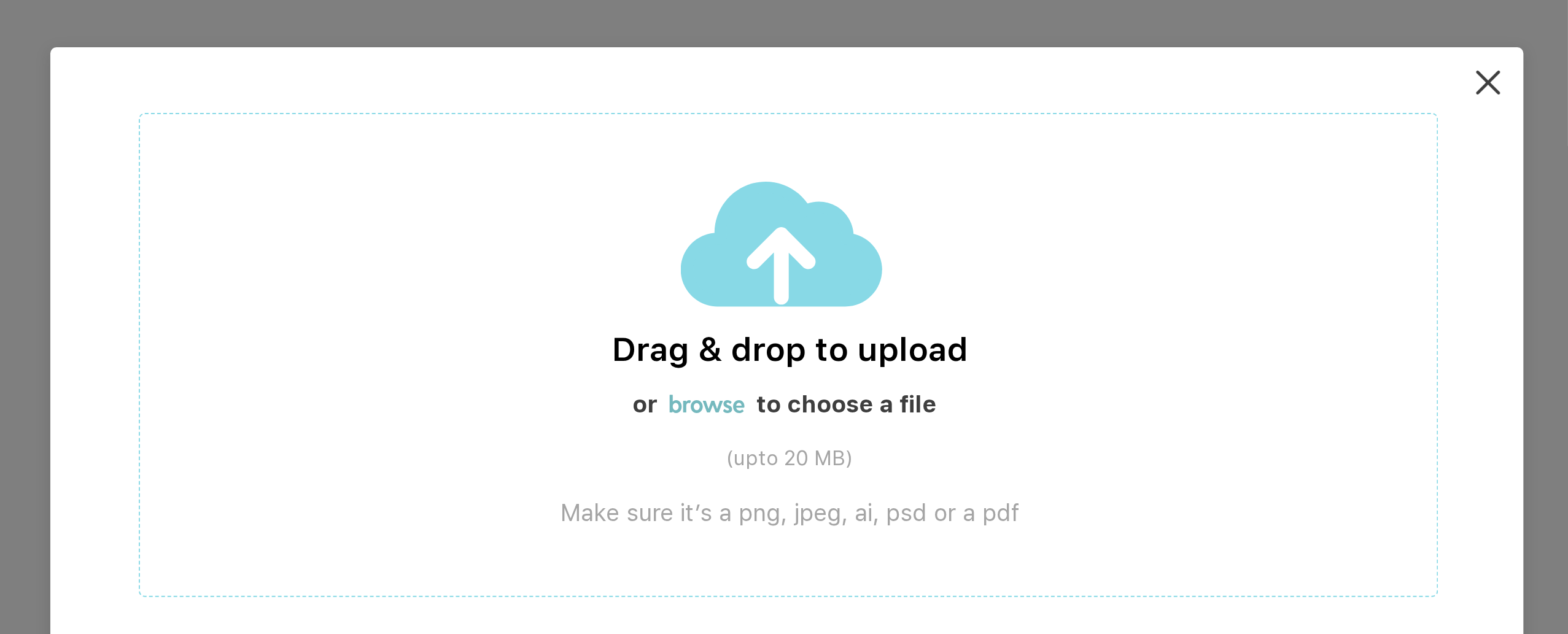 click 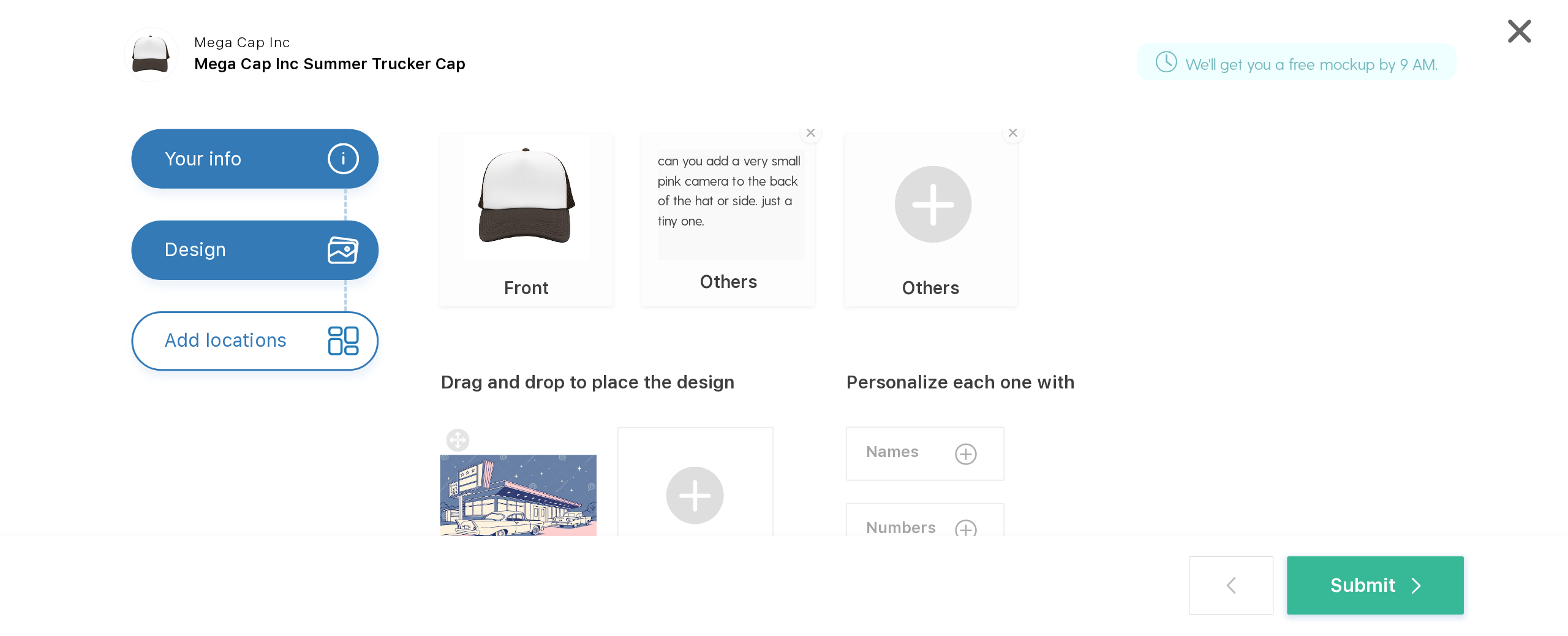 scroll, scrollTop: 0, scrollLeft: 0, axis: both 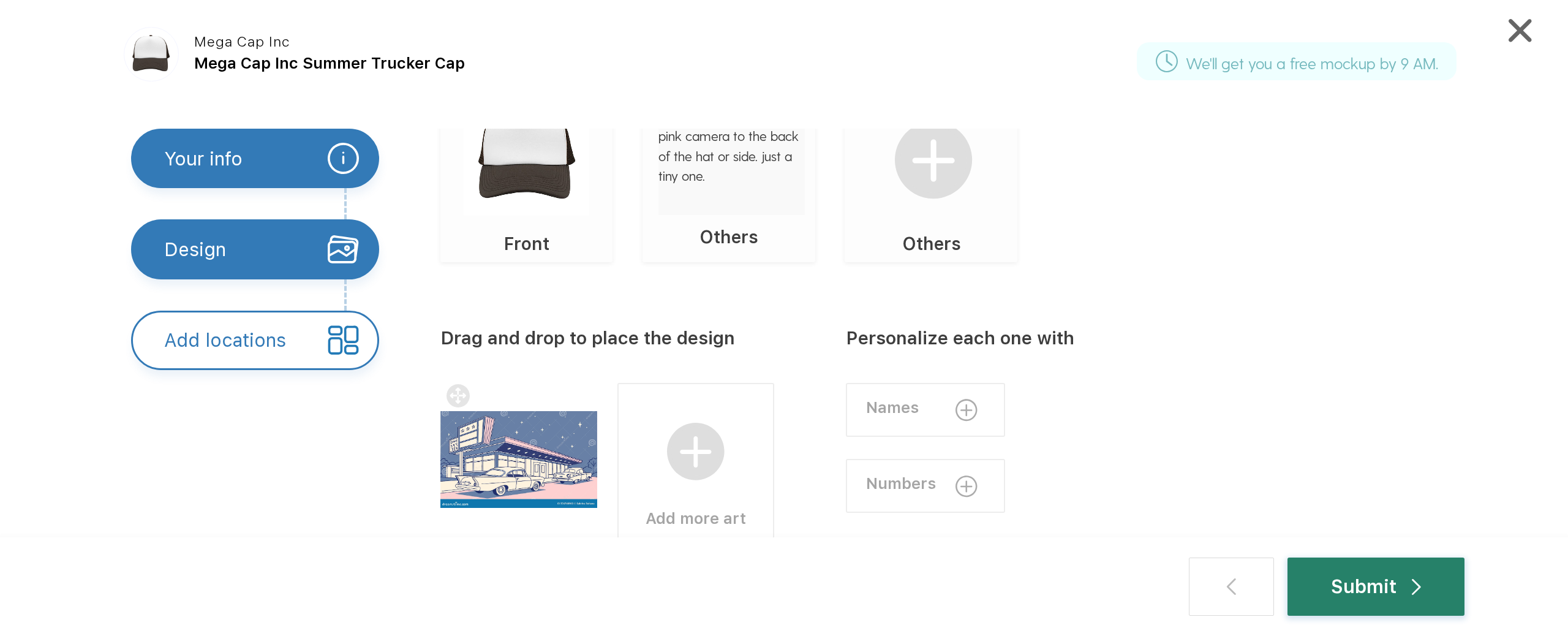 click on "Submit" 